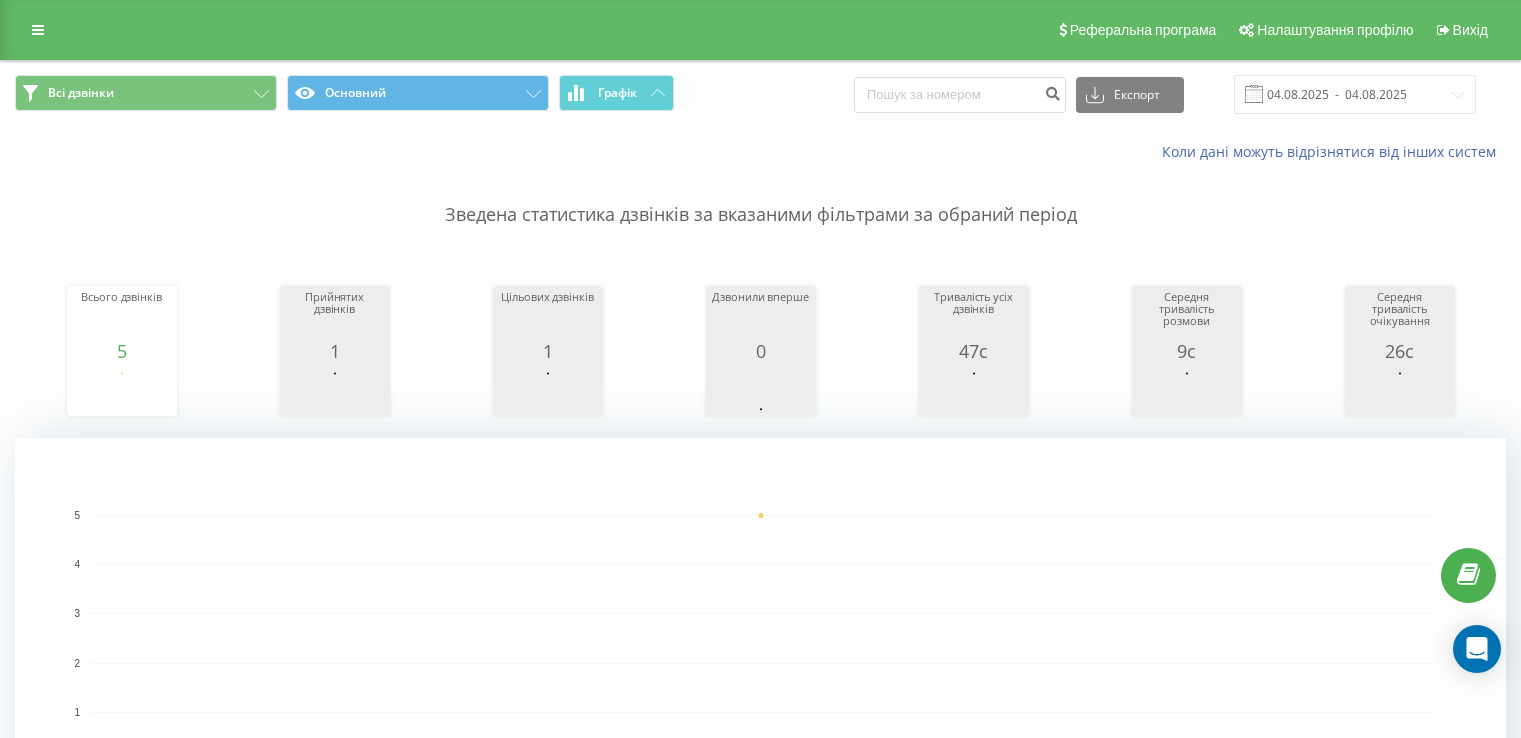 scroll, scrollTop: 304, scrollLeft: 0, axis: vertical 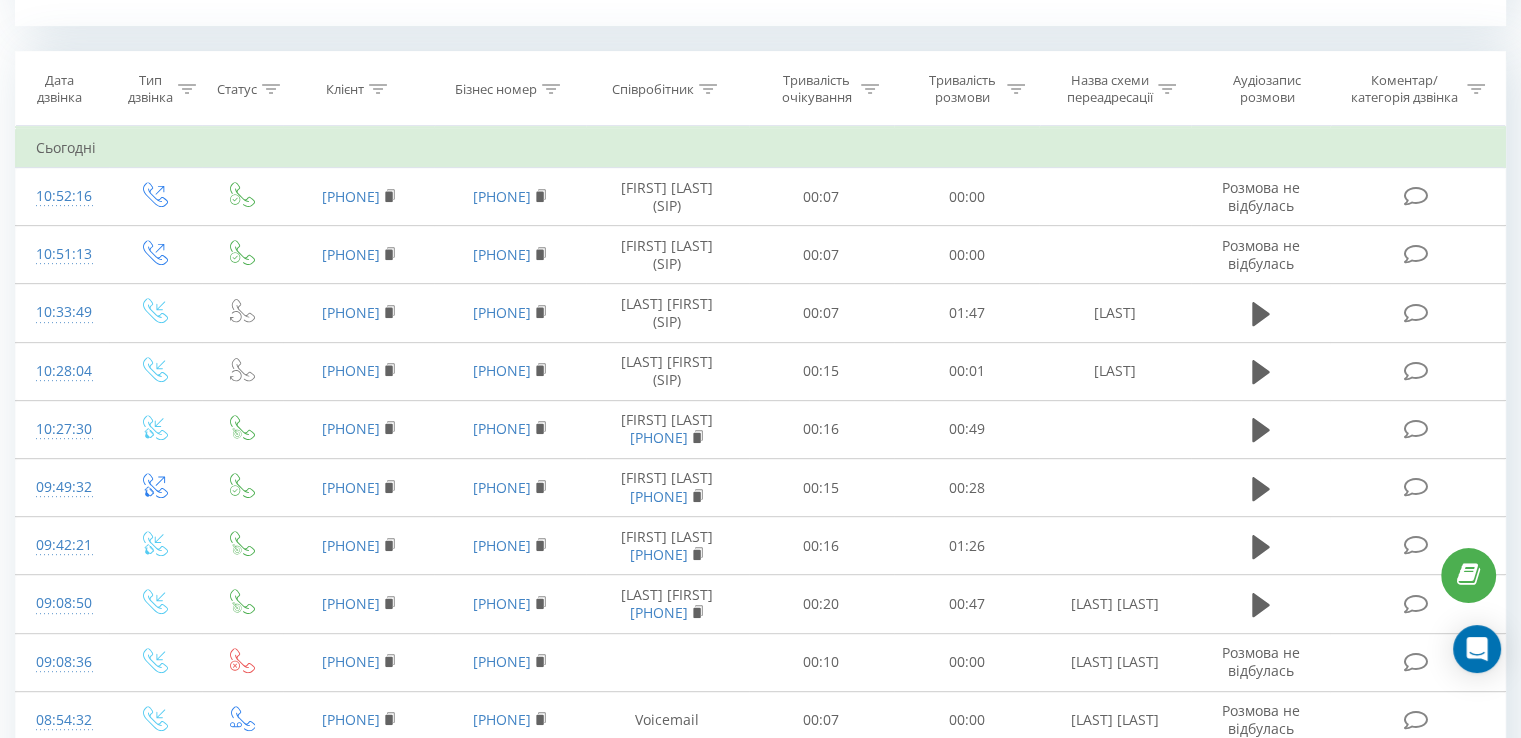 click on "Співробітник" at bounding box center (653, 89) 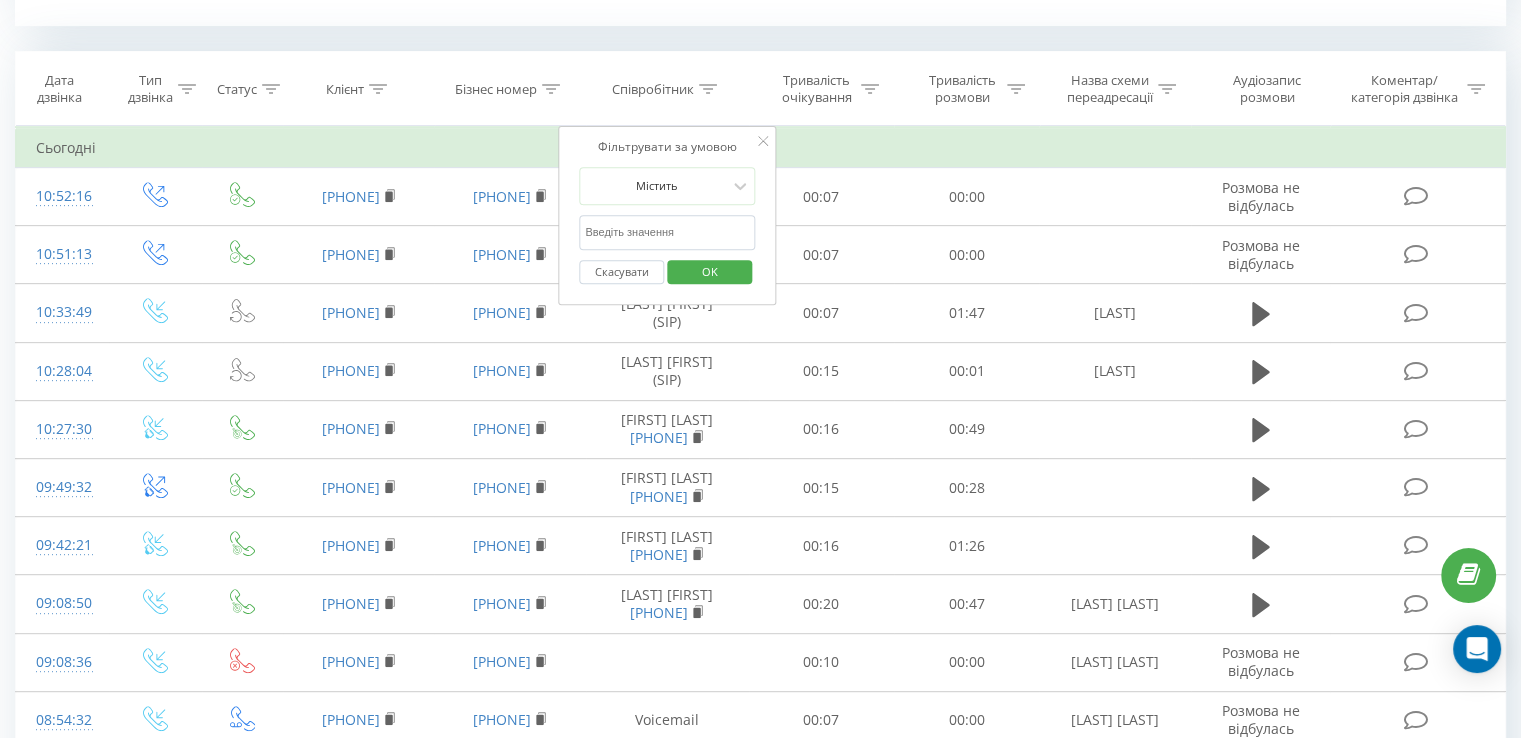 click at bounding box center (667, 232) 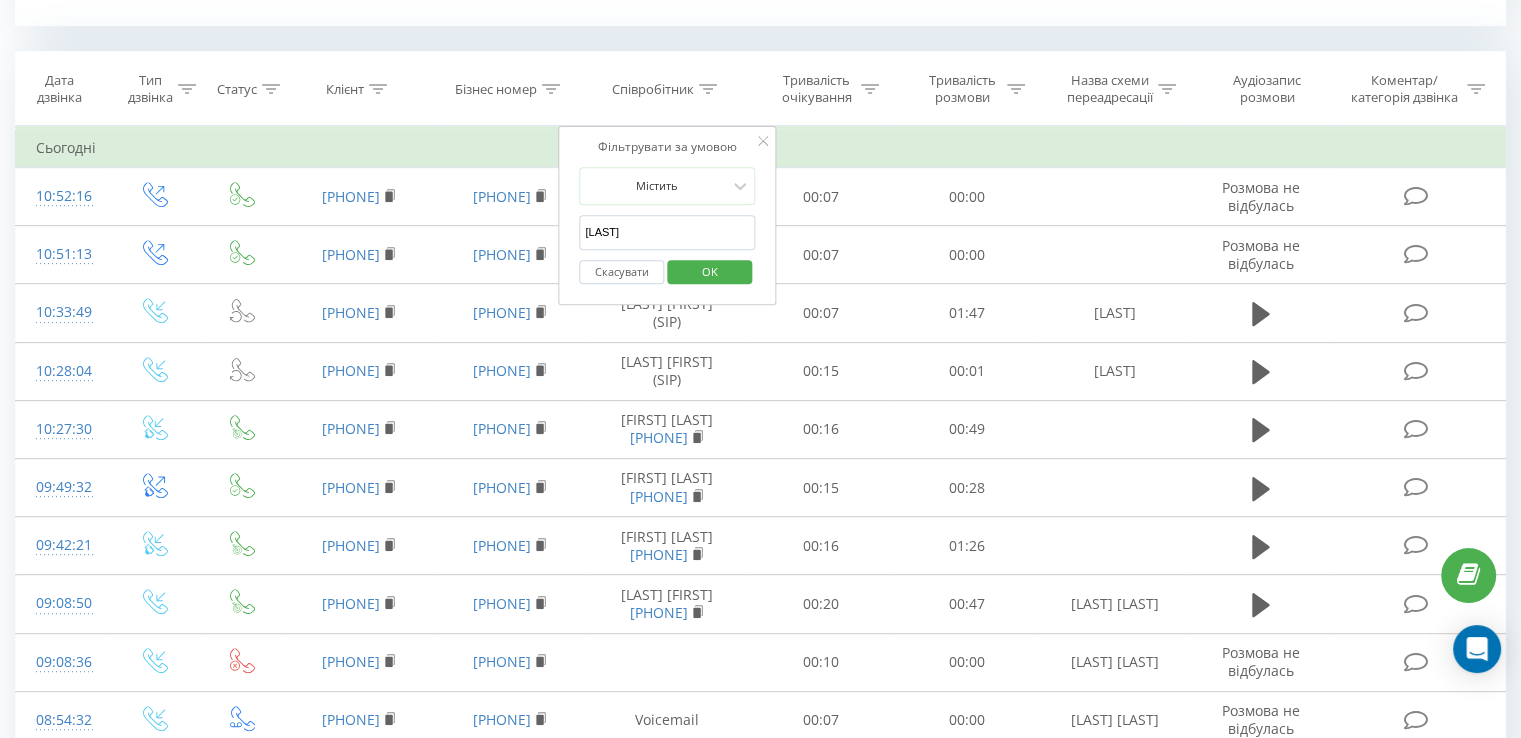click on "OK" at bounding box center (710, 271) 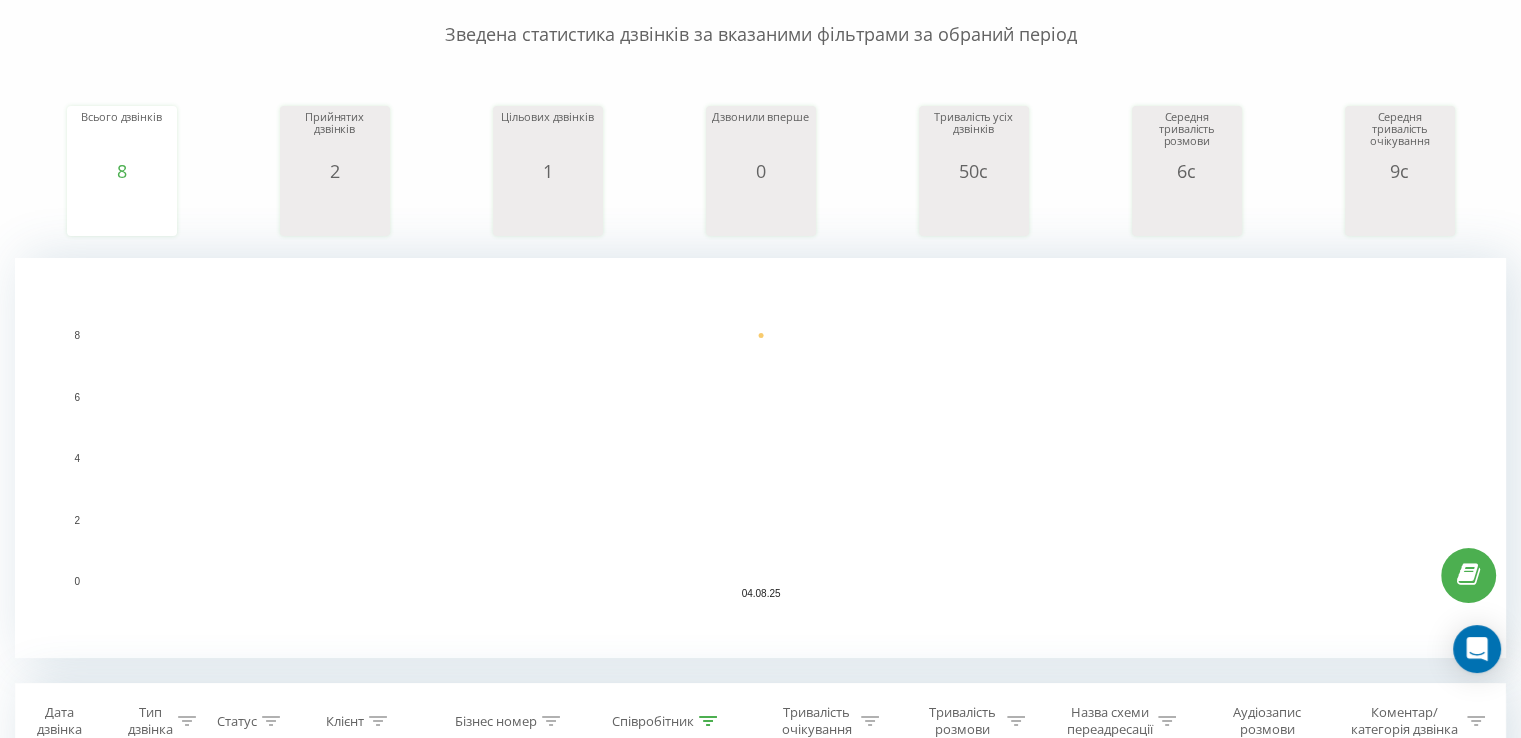 scroll, scrollTop: 580, scrollLeft: 0, axis: vertical 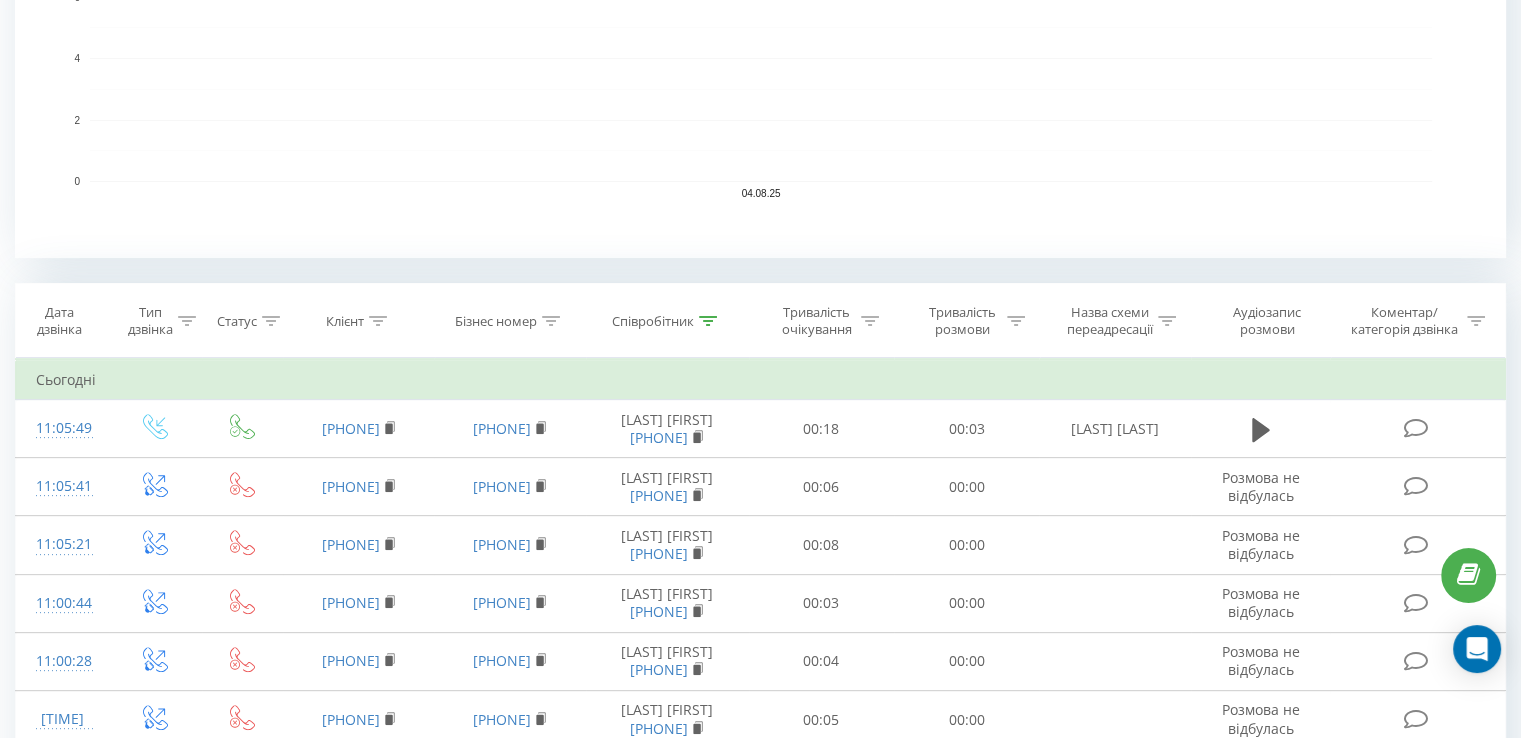 click 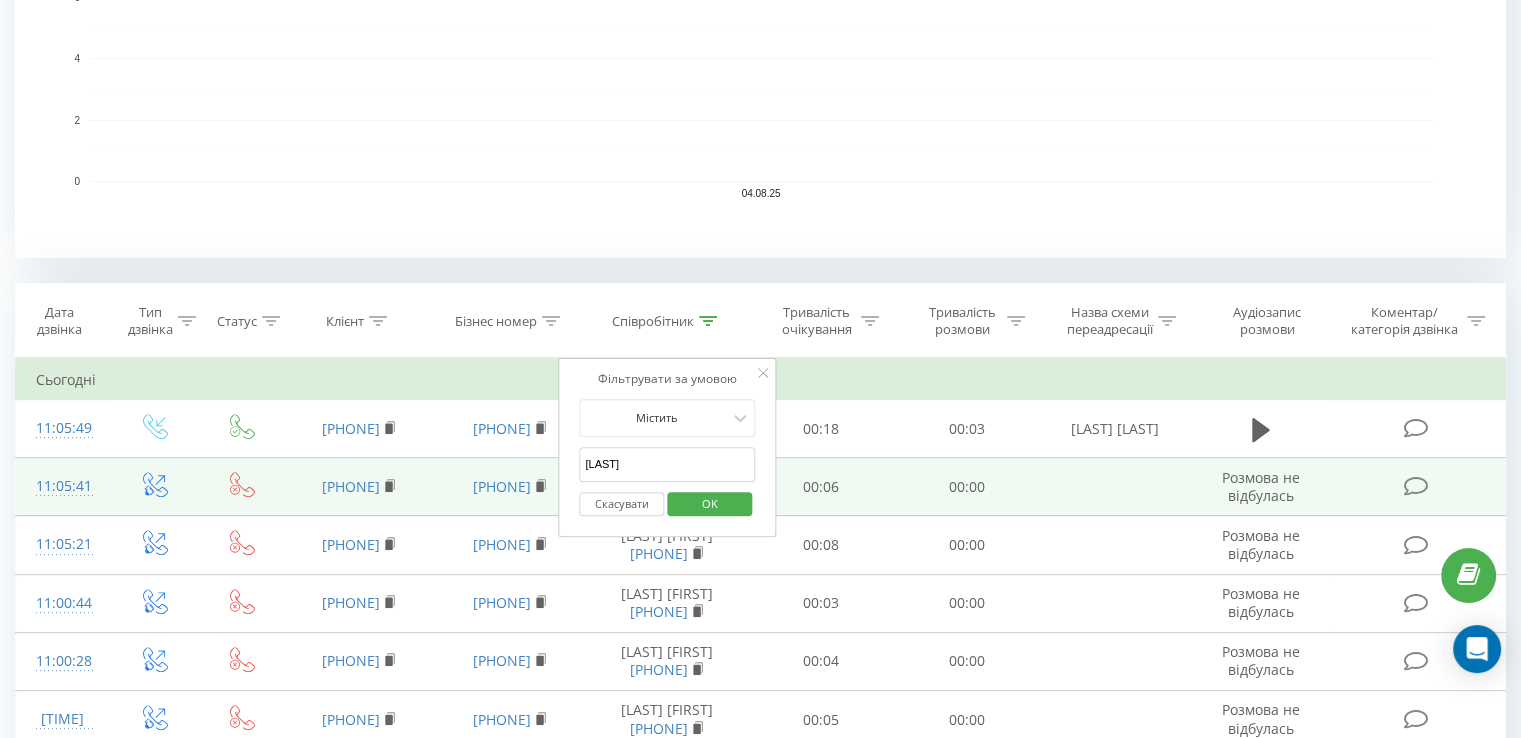 drag, startPoint x: 688, startPoint y: 454, endPoint x: 497, endPoint y: 488, distance: 194.00258 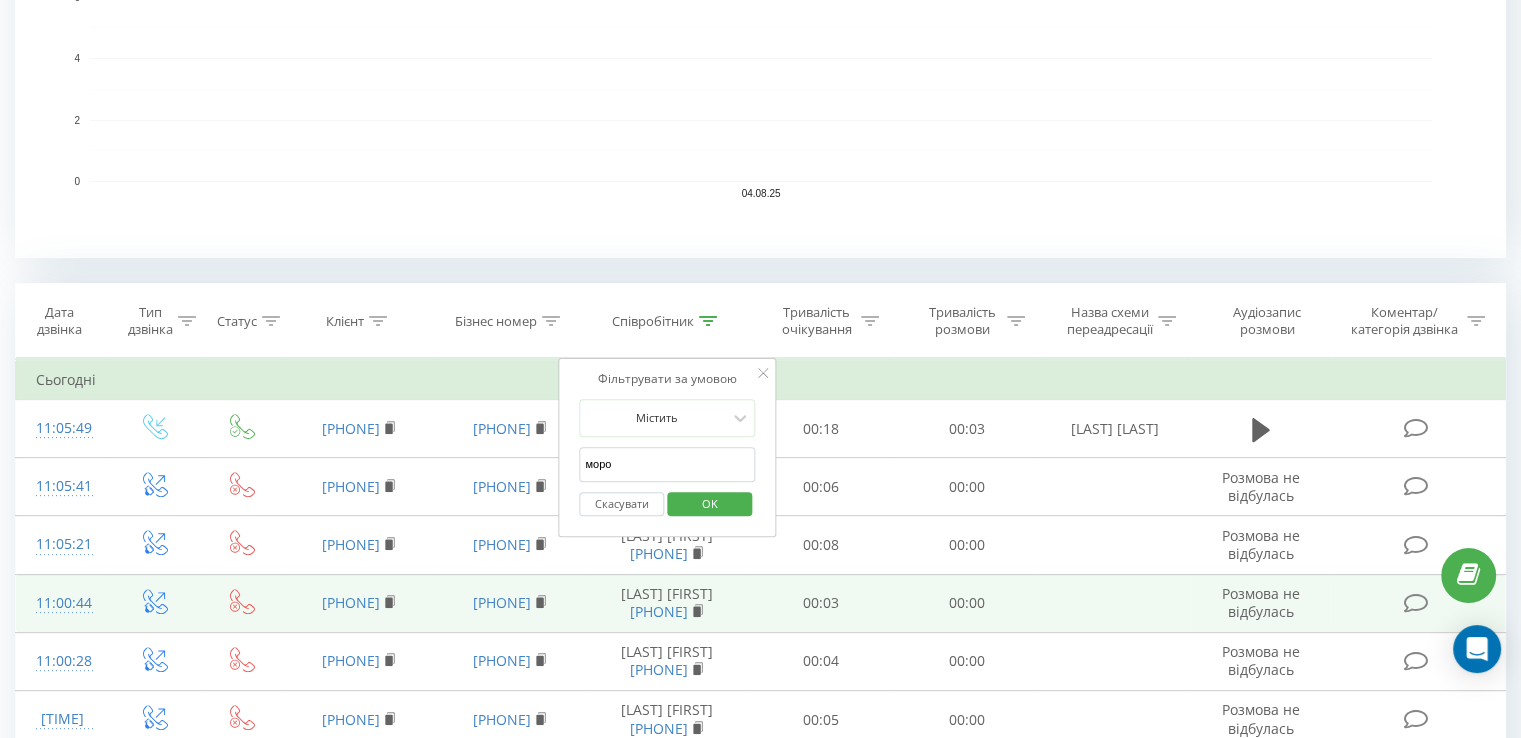 type on "[LAST]" 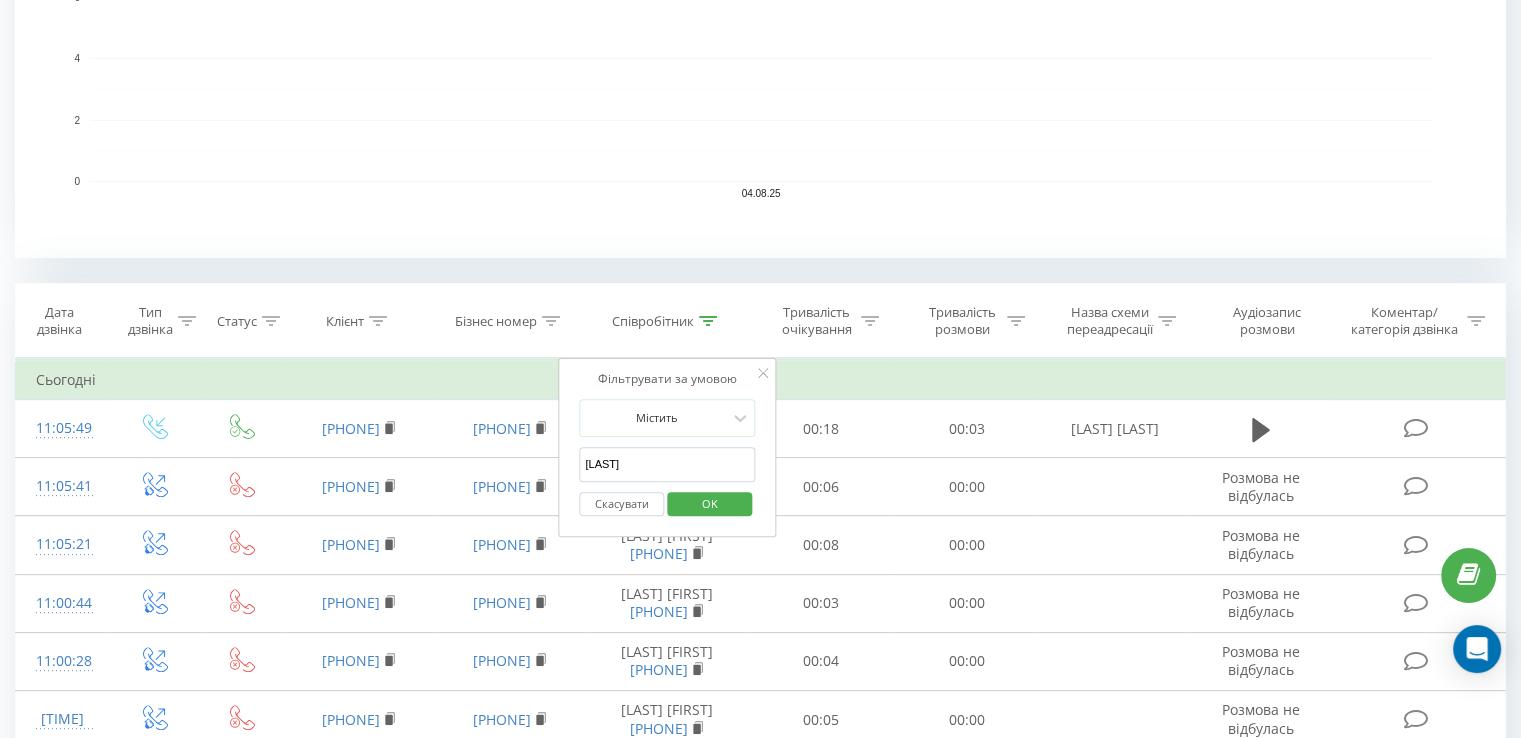 drag, startPoint x: 725, startPoint y: 495, endPoint x: 715, endPoint y: 500, distance: 11.18034 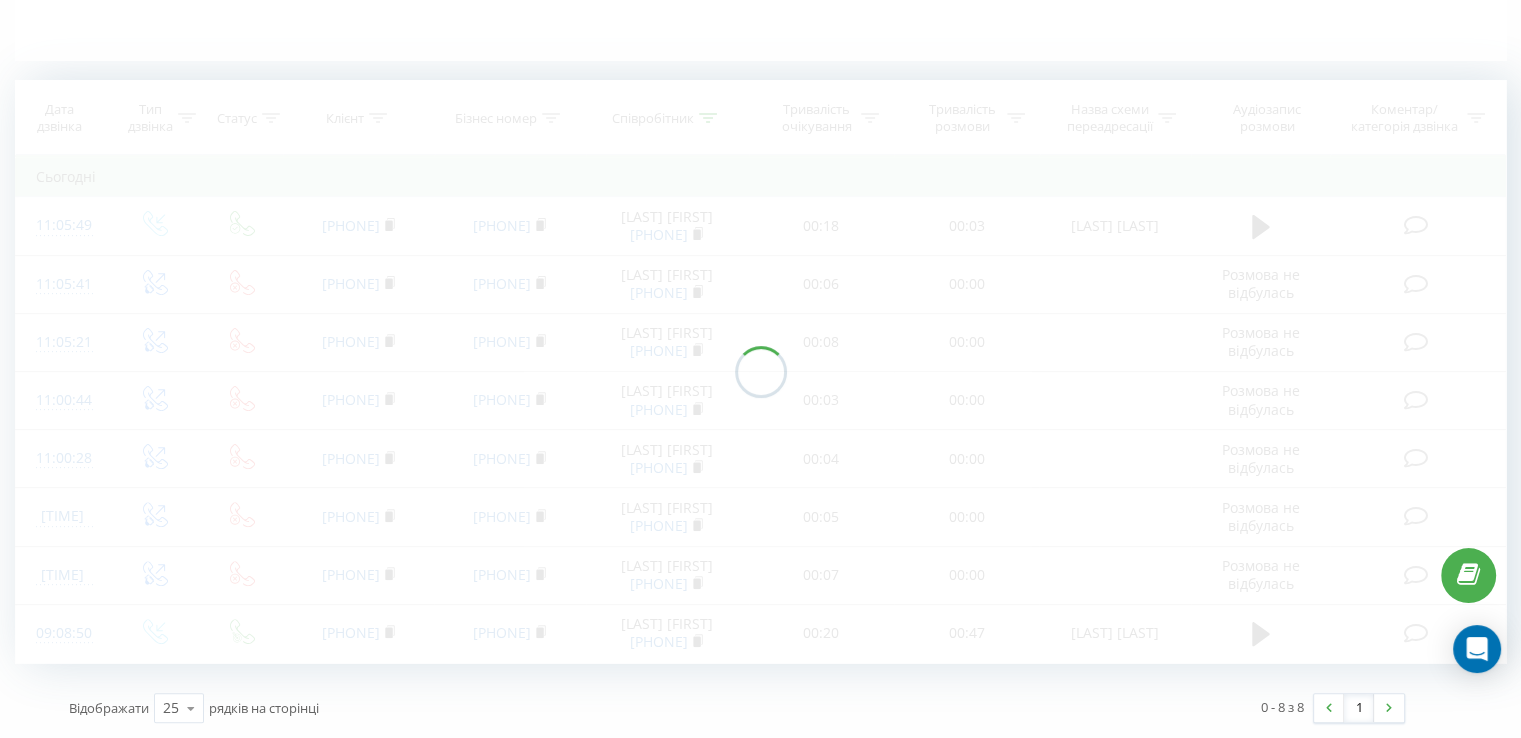 scroll, scrollTop: 499, scrollLeft: 0, axis: vertical 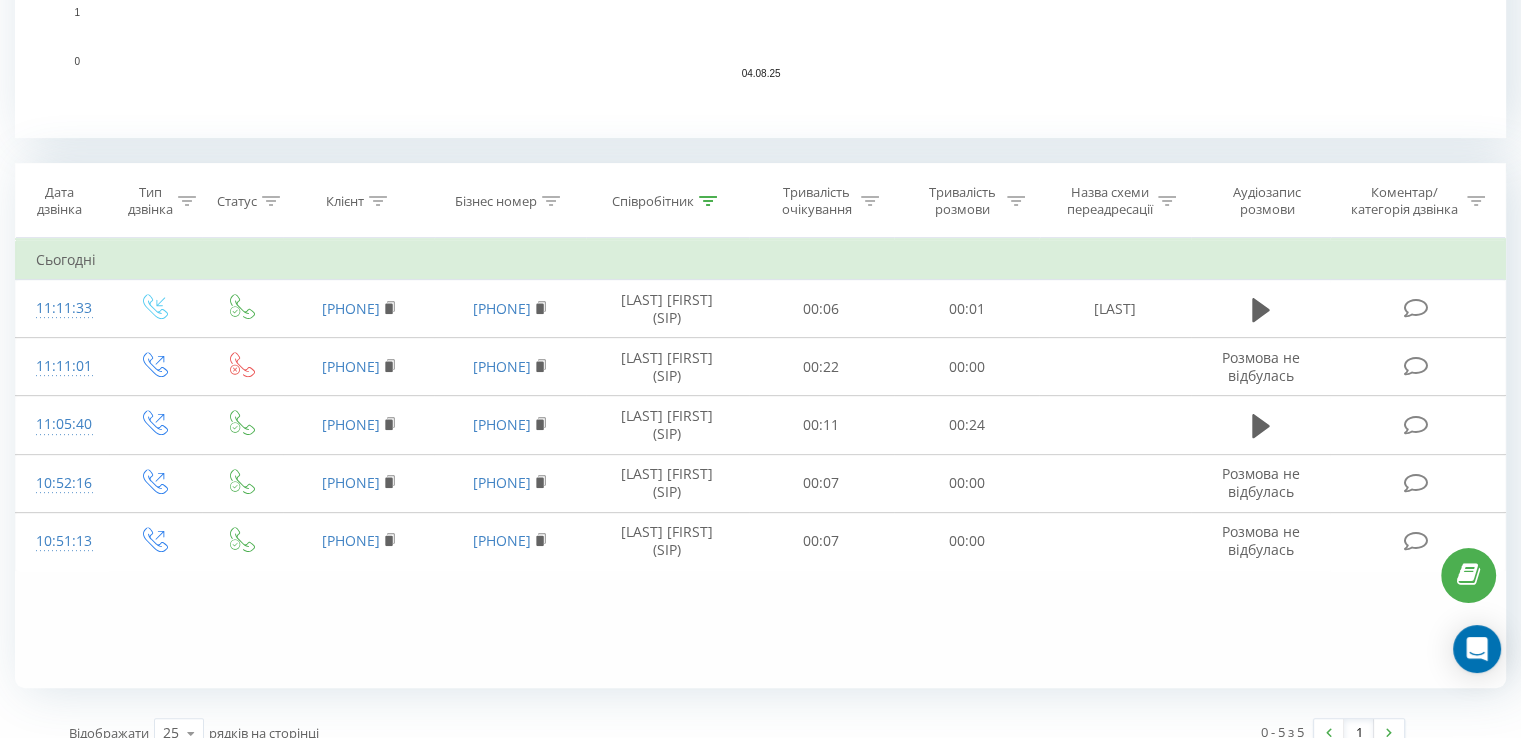 click 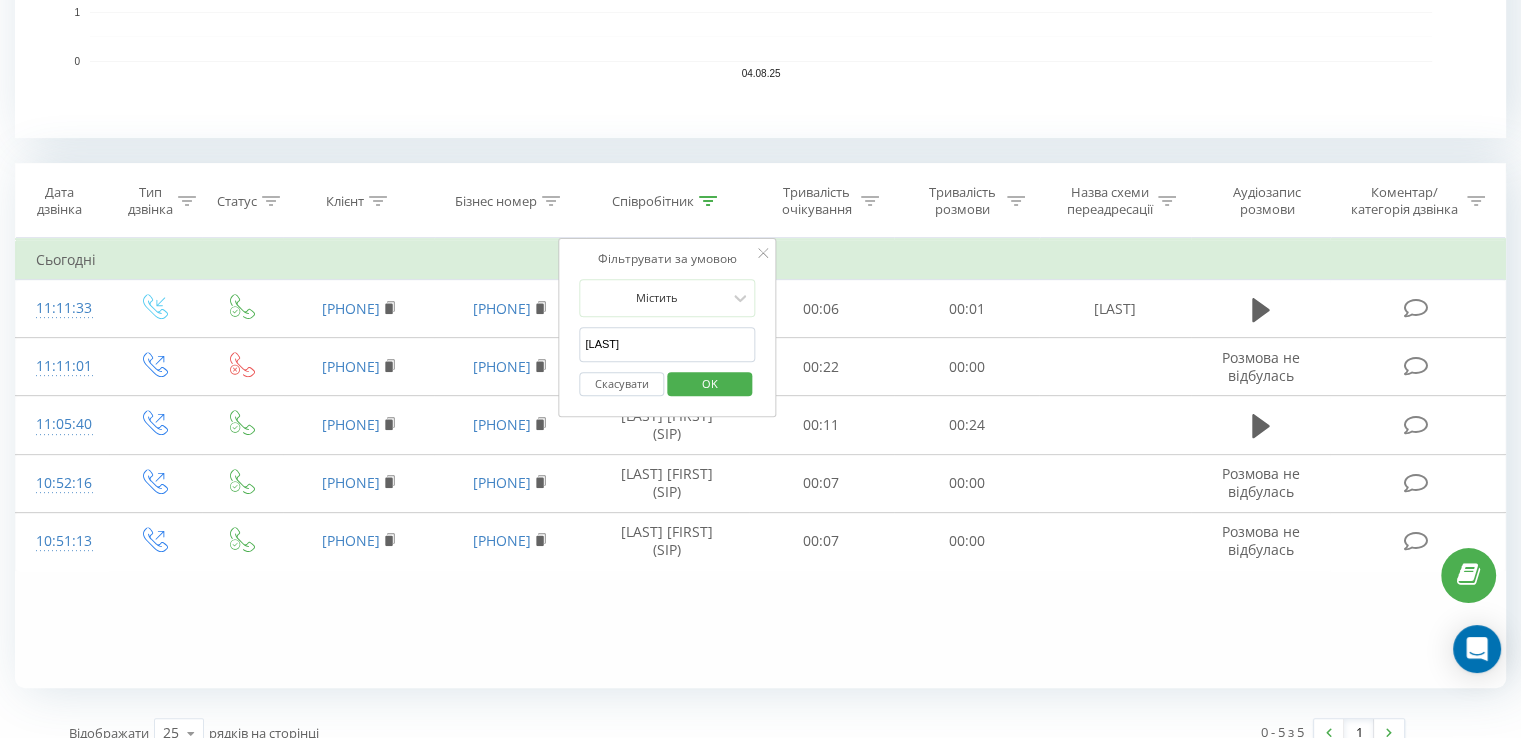 click on "Скасувати" at bounding box center (621, 384) 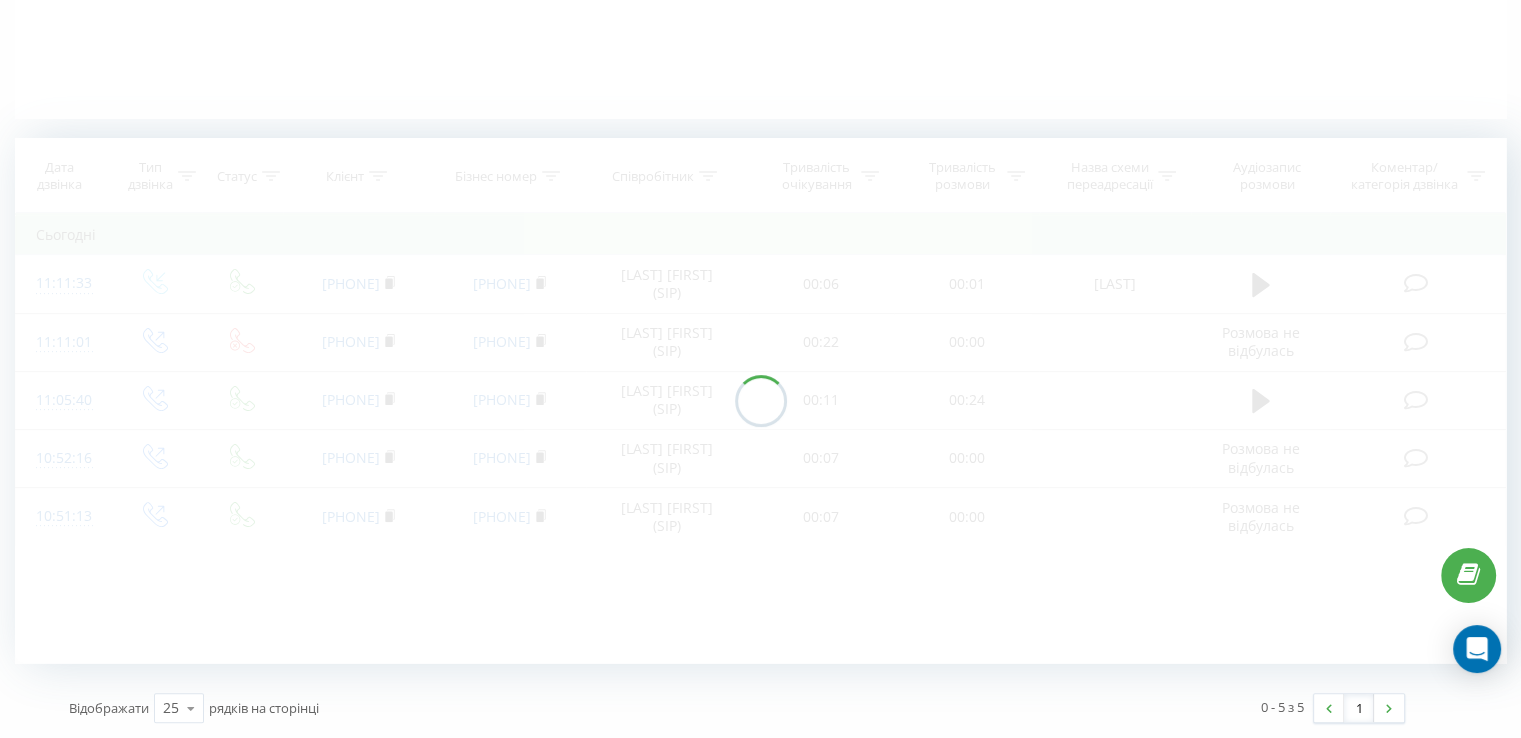 scroll, scrollTop: 444, scrollLeft: 0, axis: vertical 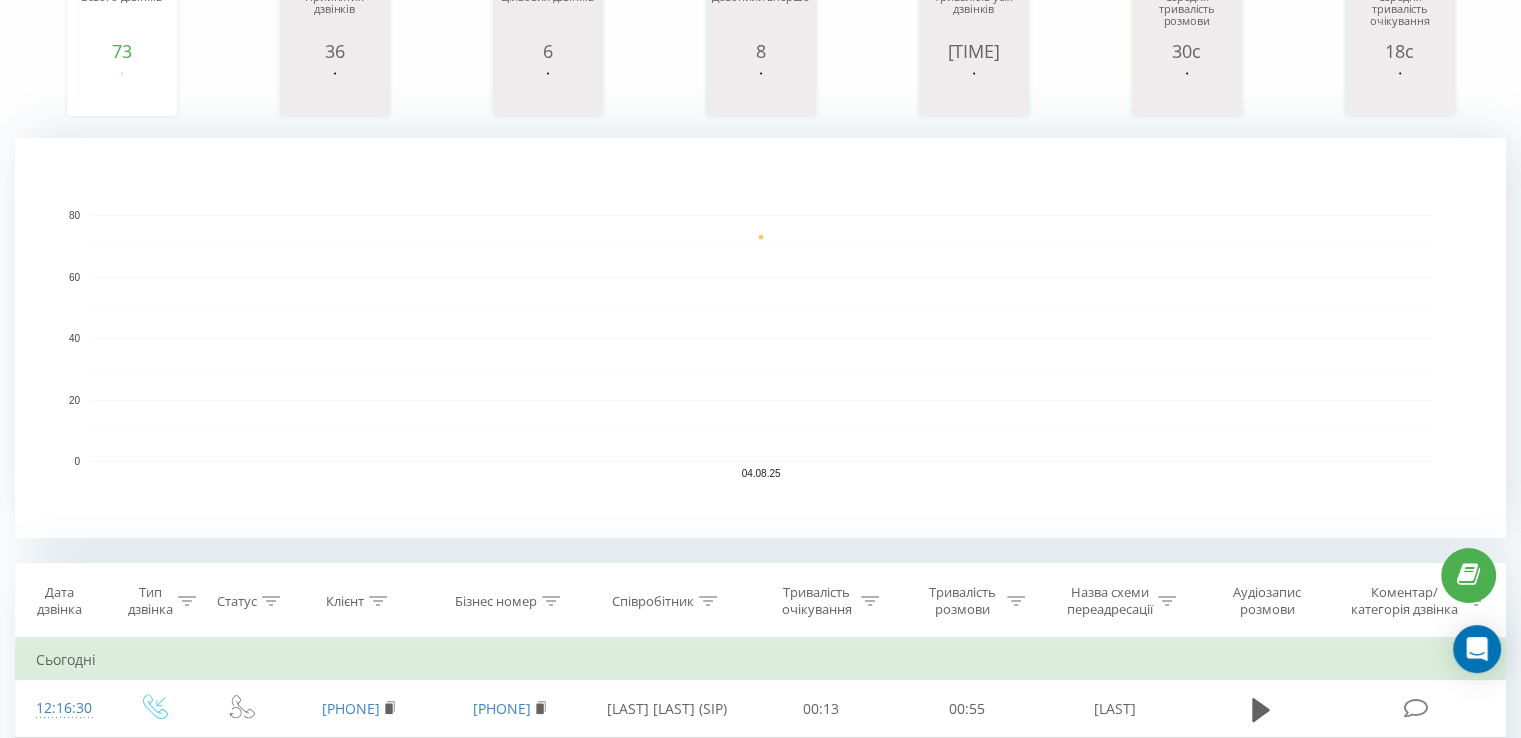 click at bounding box center [708, 601] 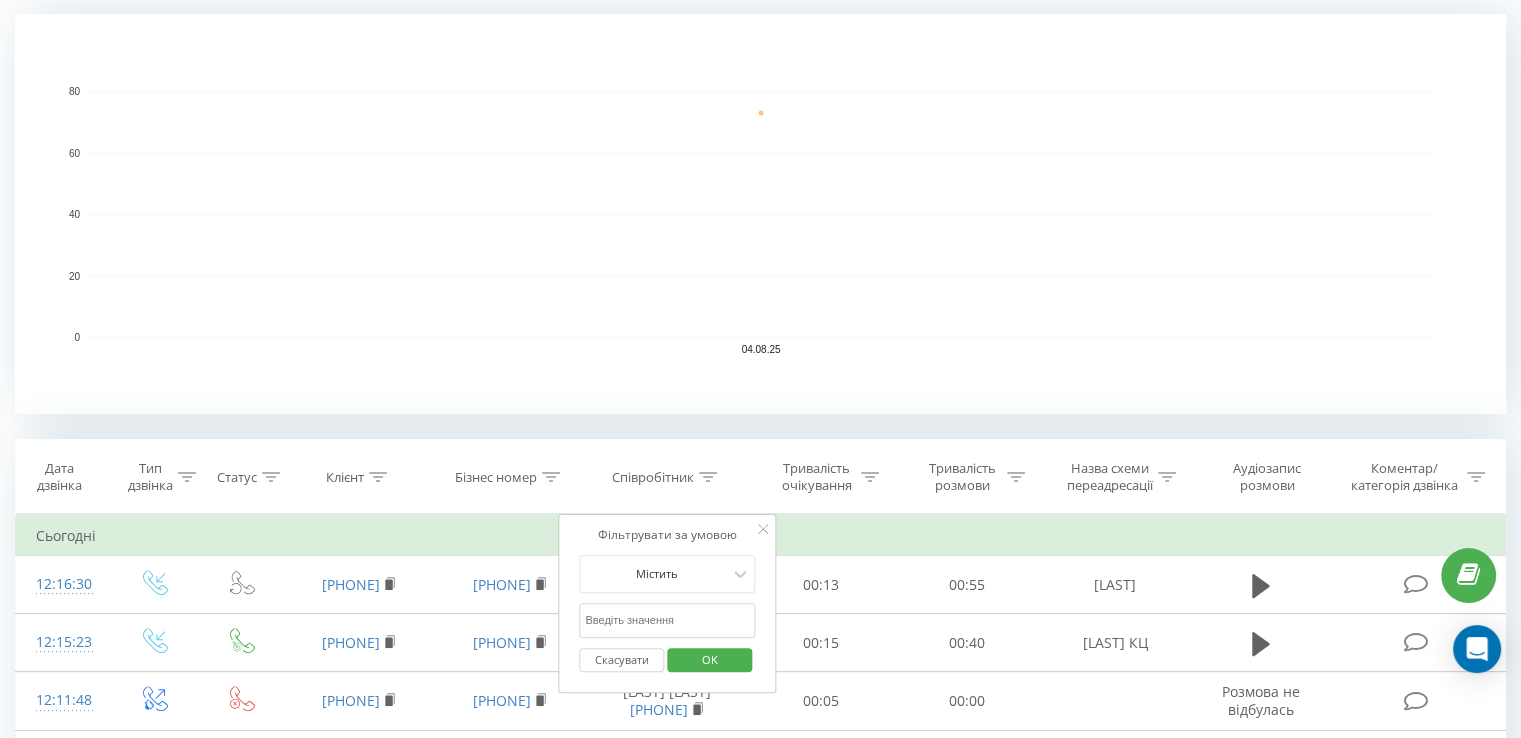 scroll, scrollTop: 500, scrollLeft: 0, axis: vertical 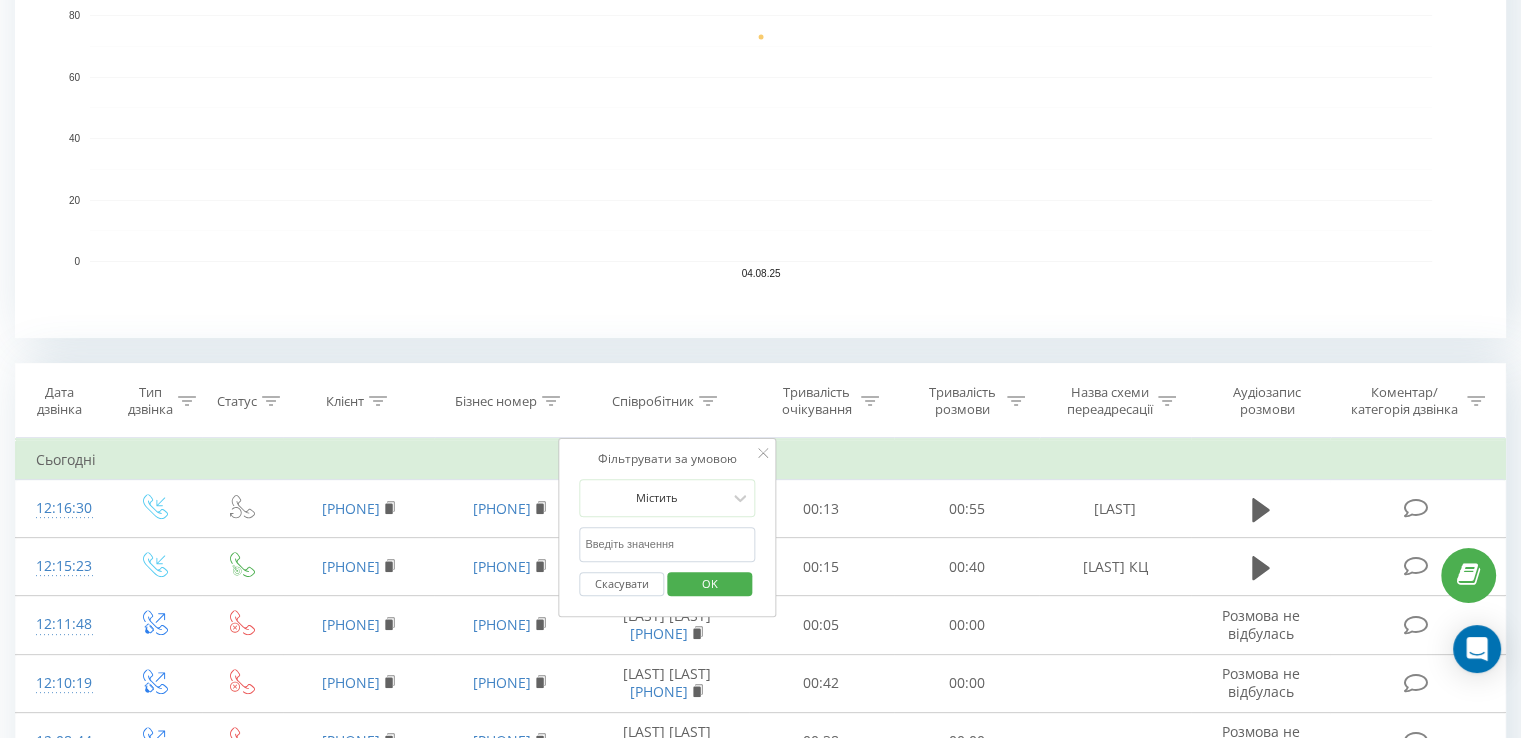 click at bounding box center (667, 544) 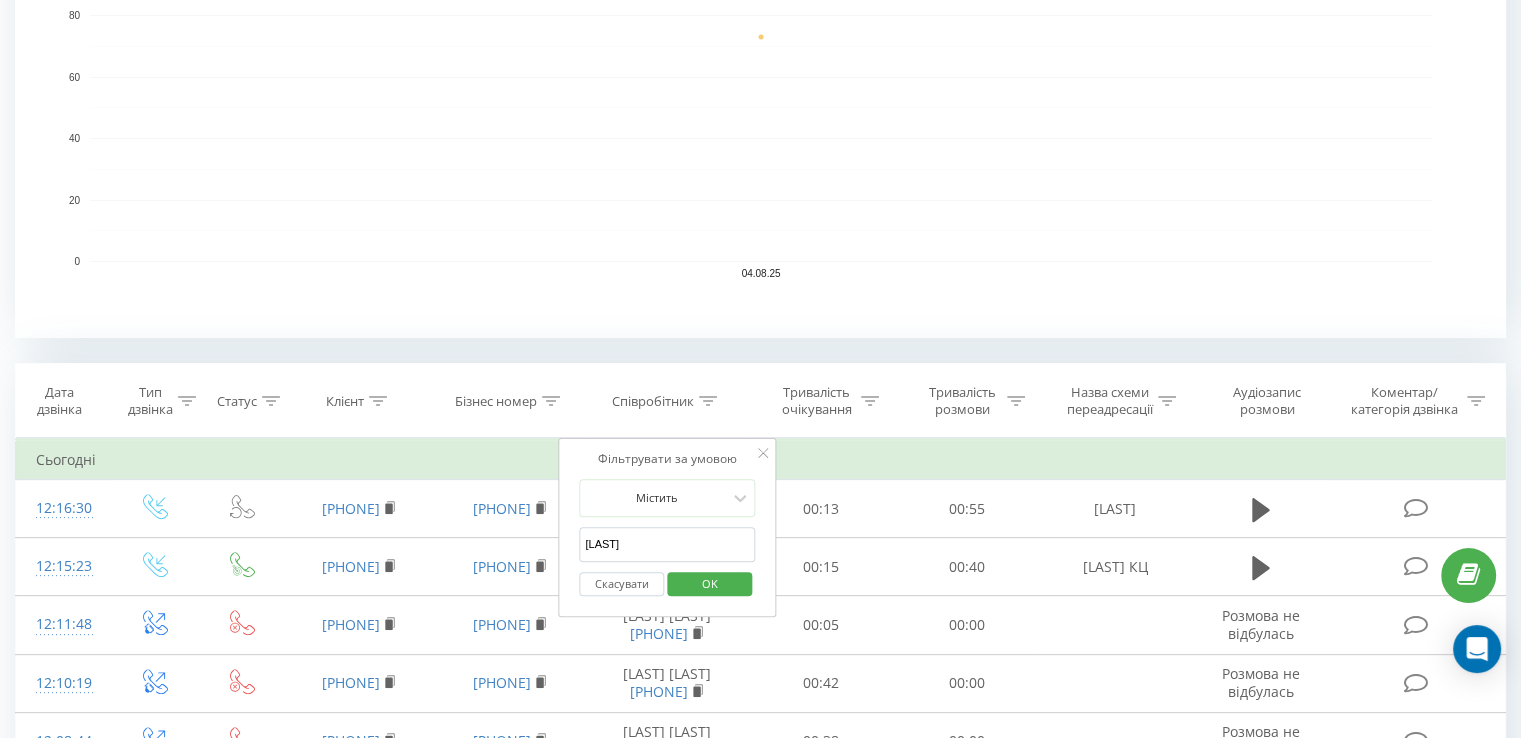 click on "OK" at bounding box center (710, 583) 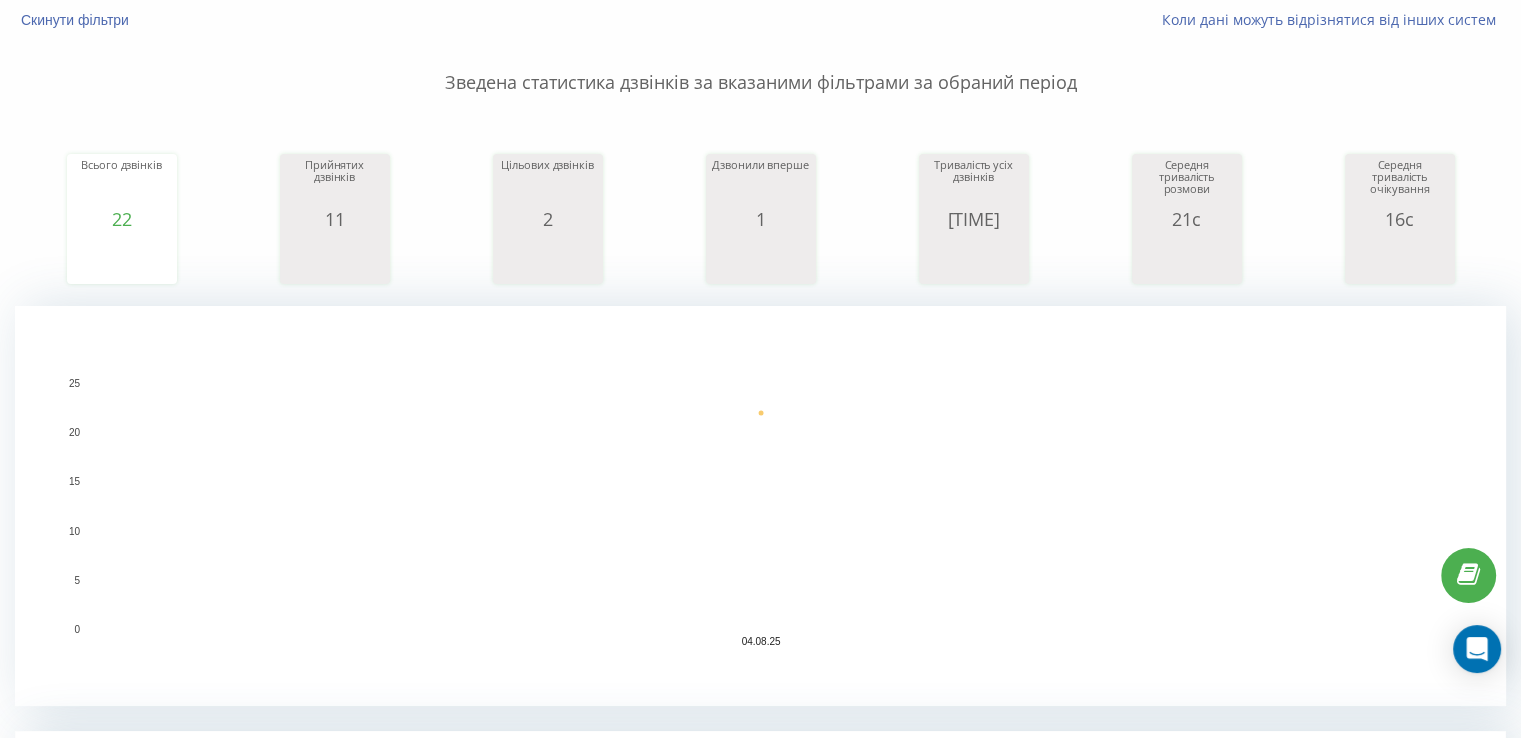scroll, scrollTop: 600, scrollLeft: 0, axis: vertical 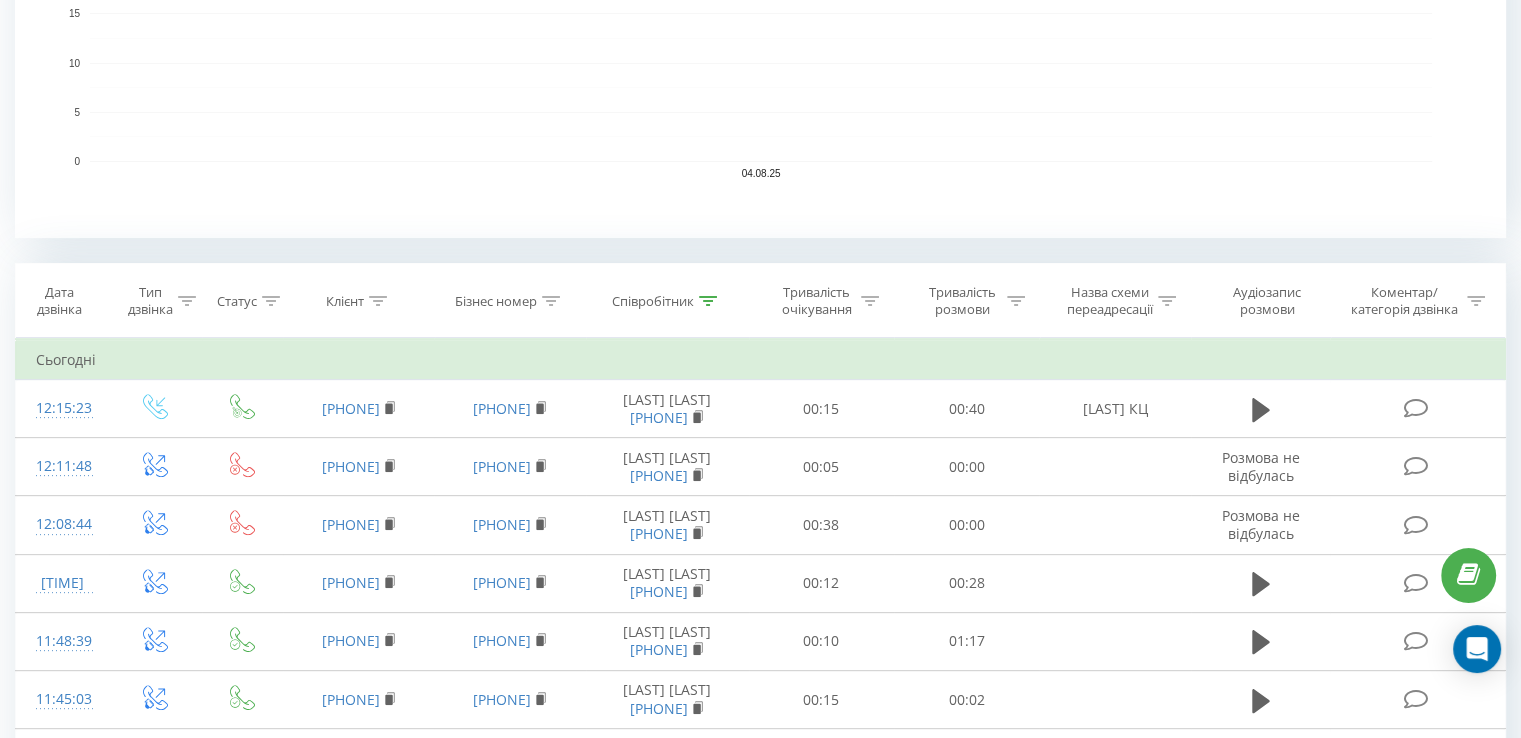 click 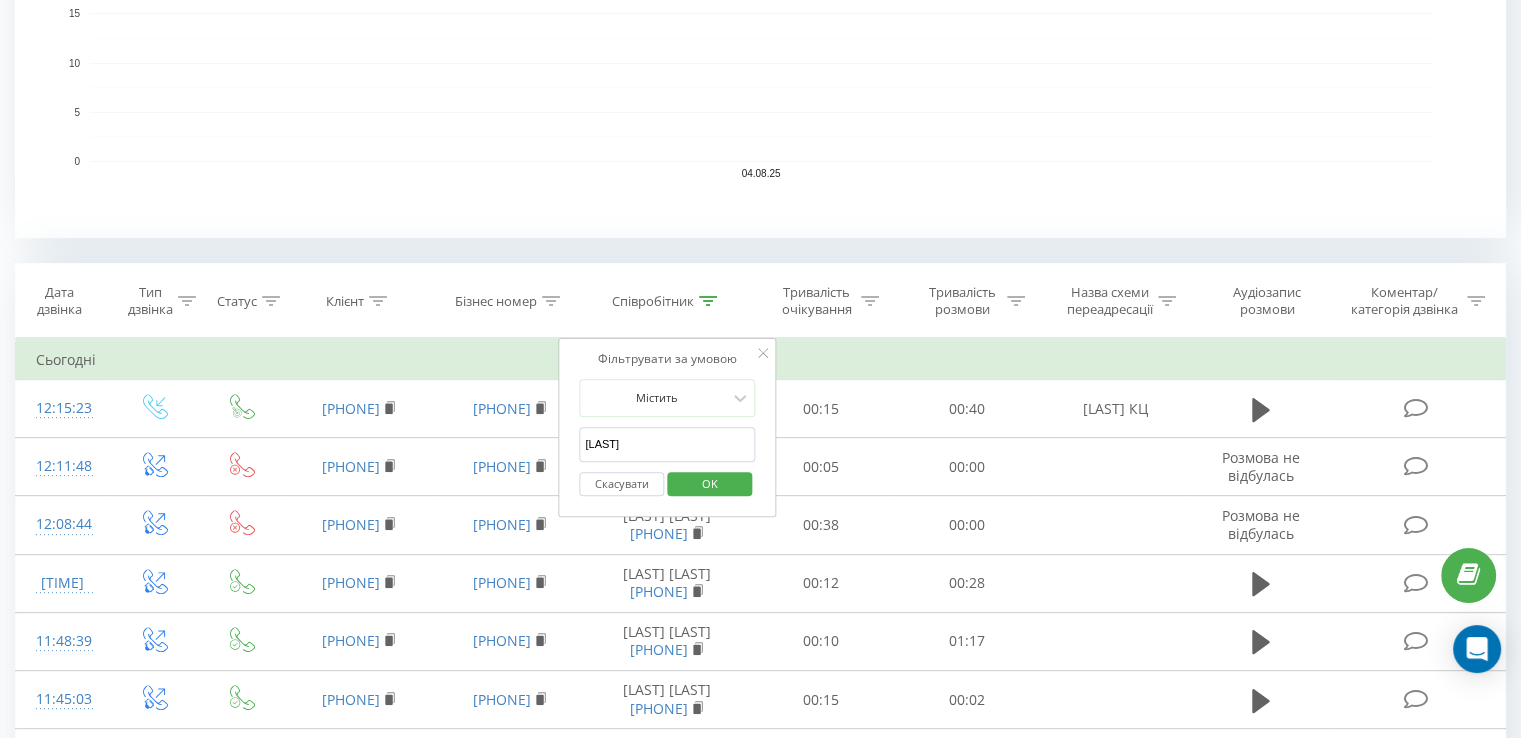 drag, startPoint x: 684, startPoint y: 429, endPoint x: 572, endPoint y: 454, distance: 114.75626 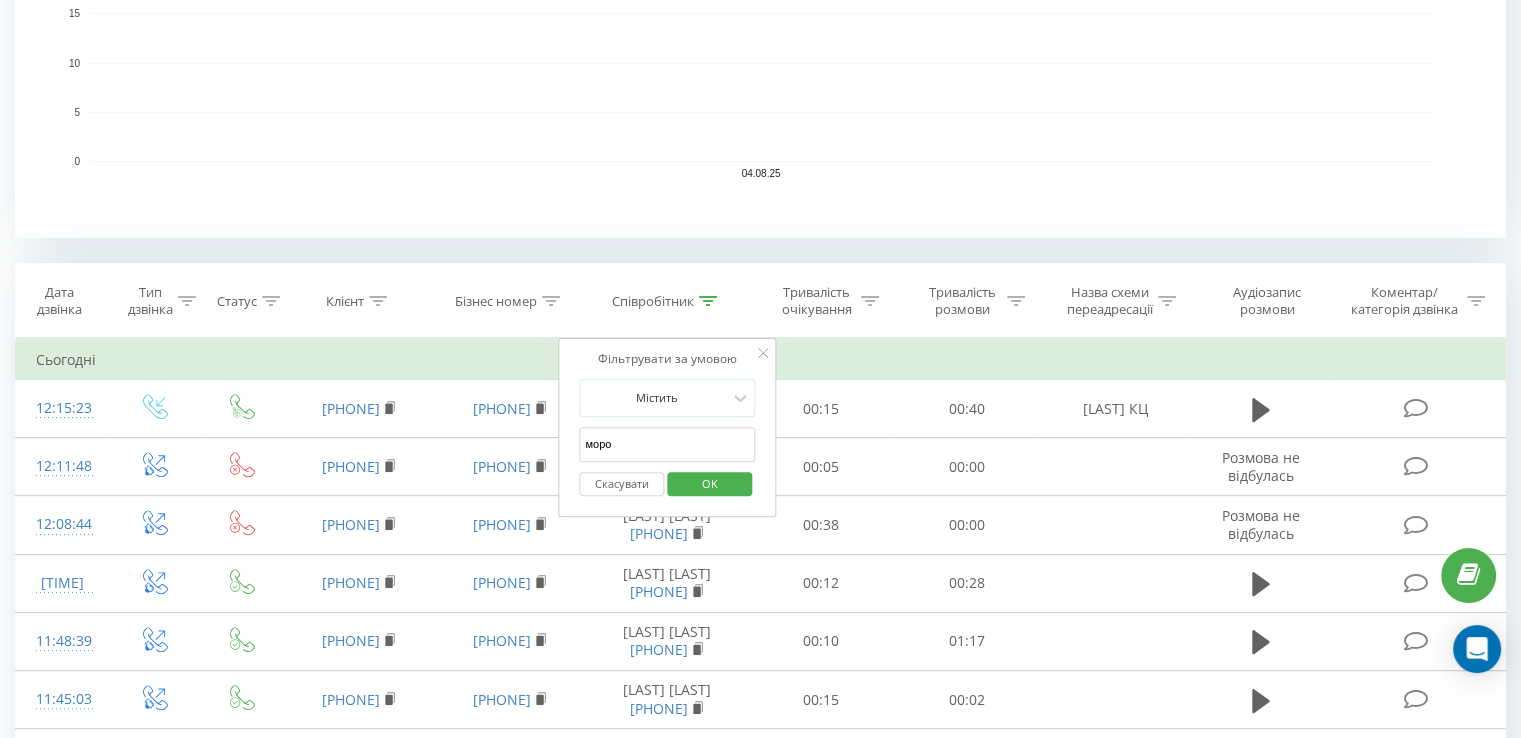 type on "[LAST]" 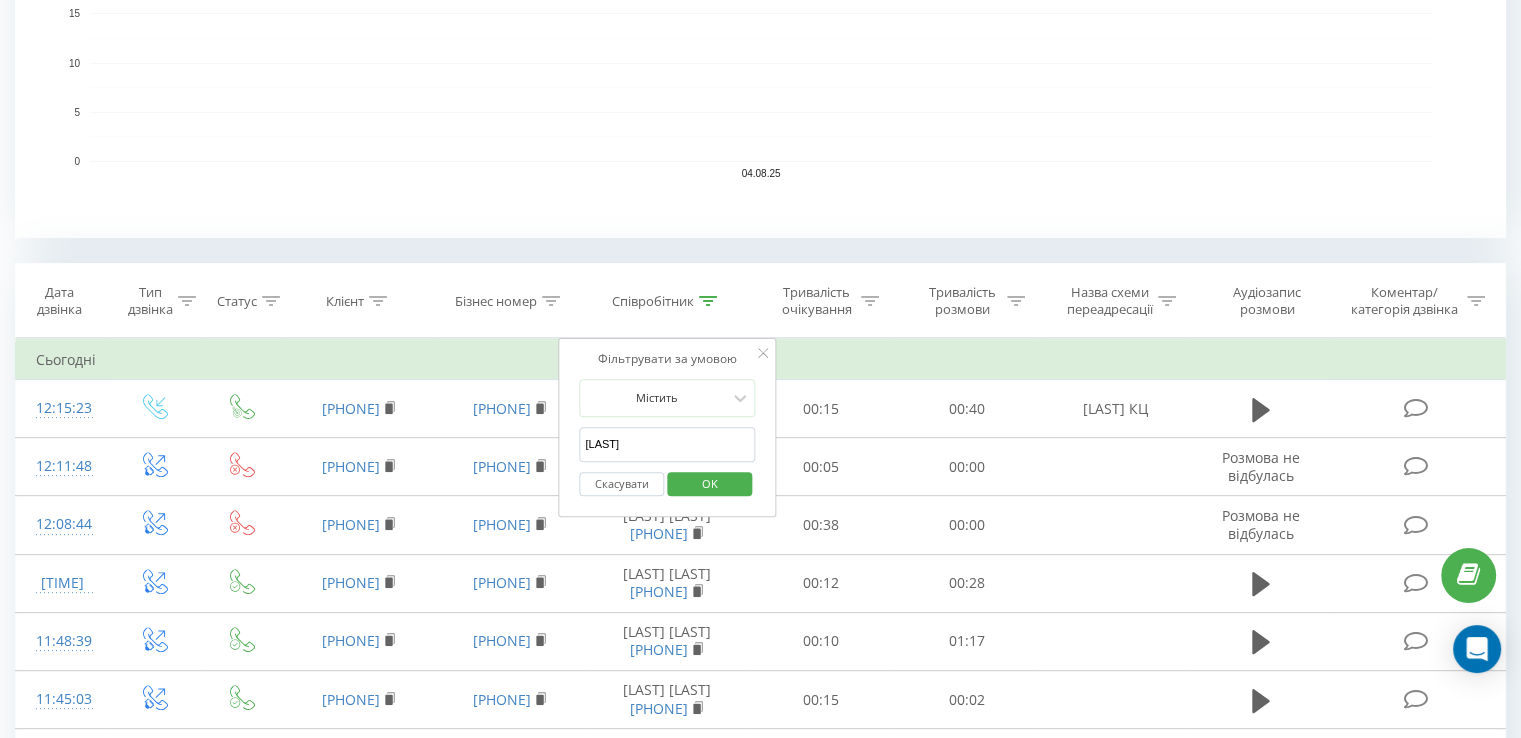 click on "OK" at bounding box center [710, 483] 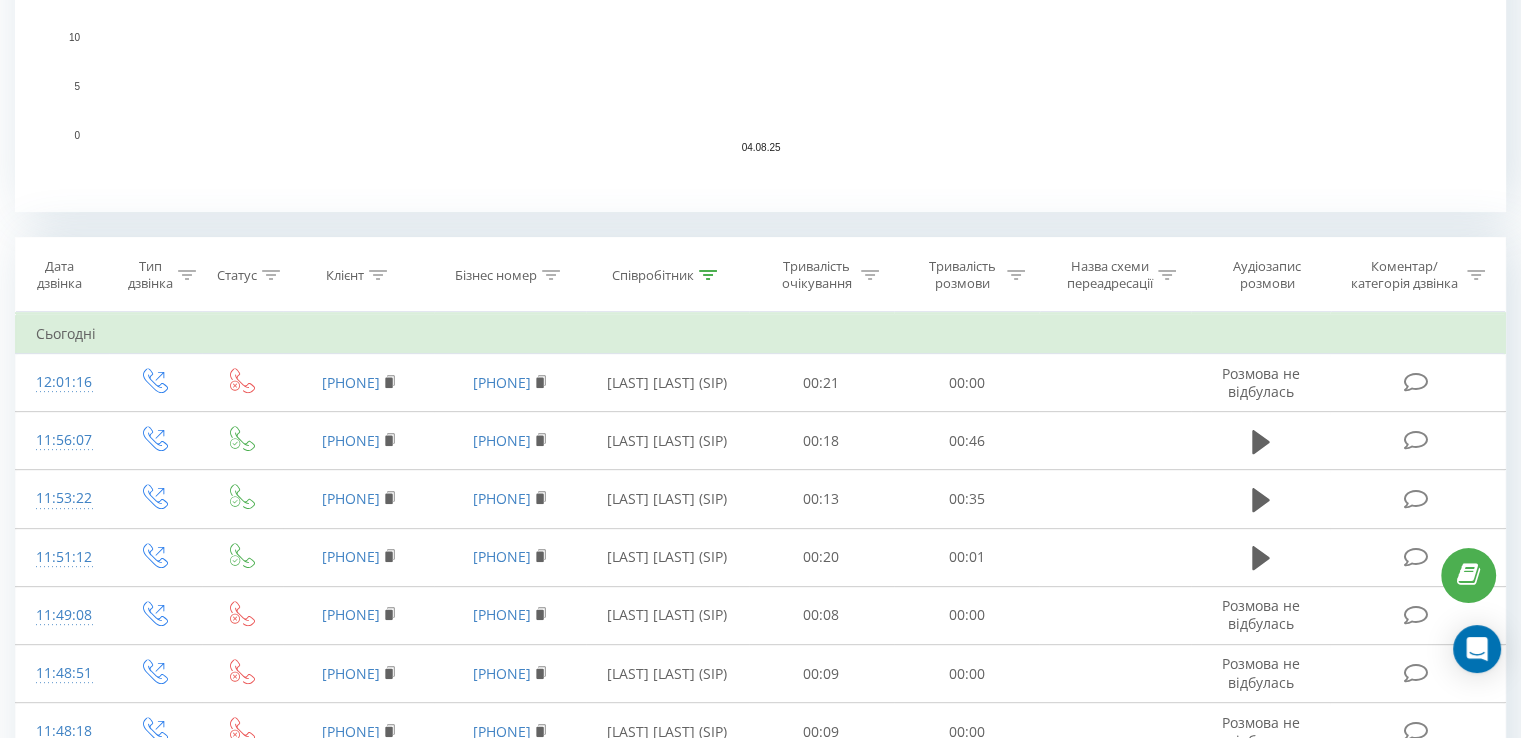 scroll, scrollTop: 380, scrollLeft: 0, axis: vertical 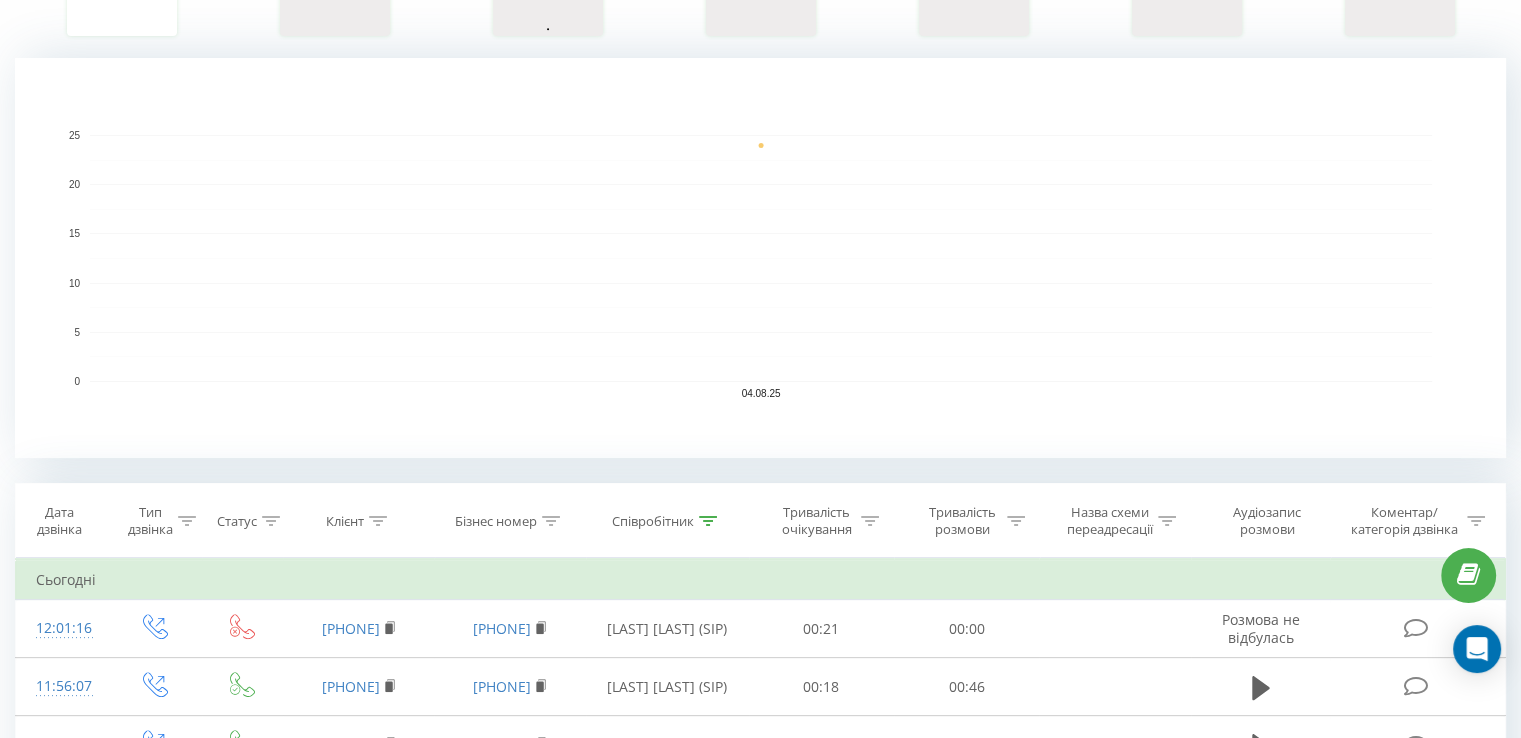click 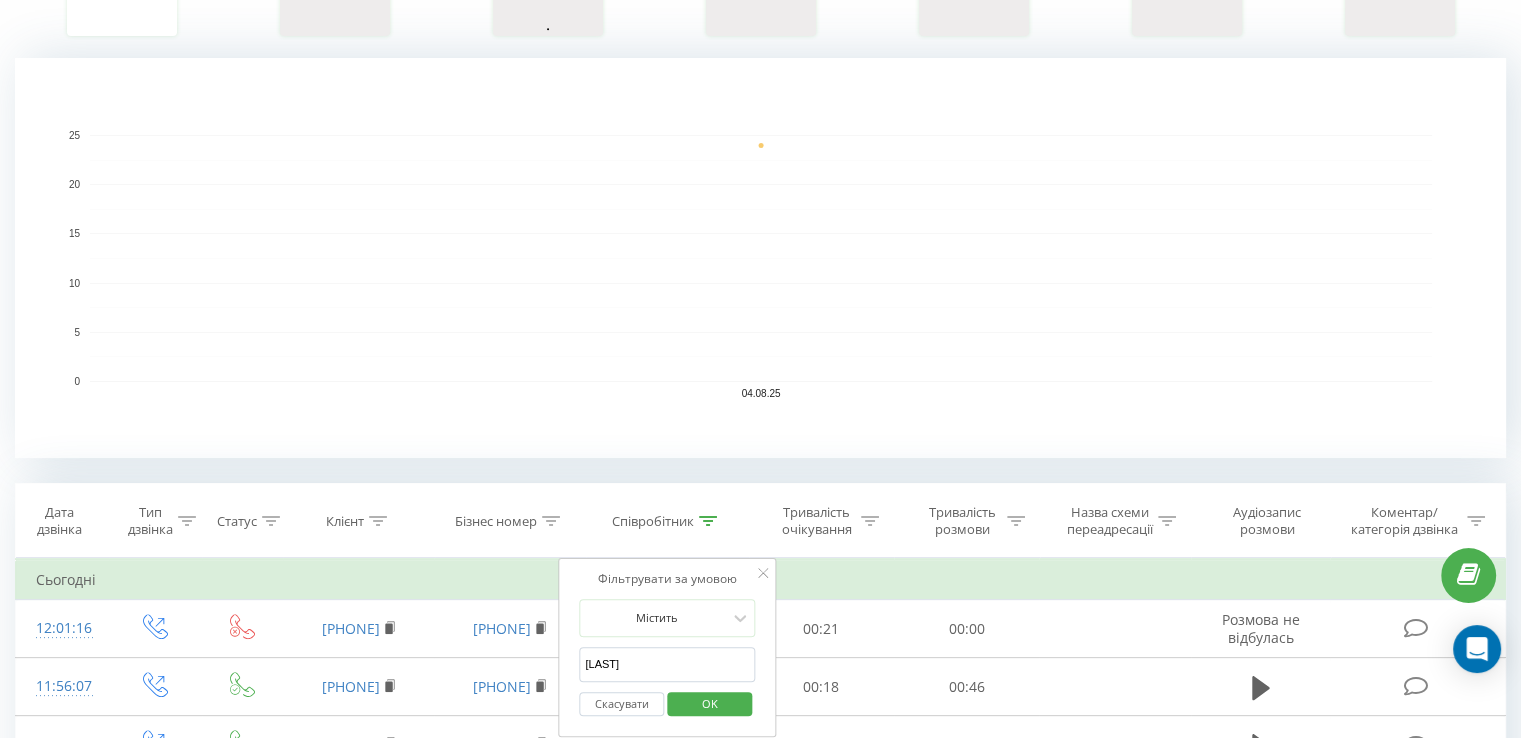 click on "Скасувати" at bounding box center [621, 704] 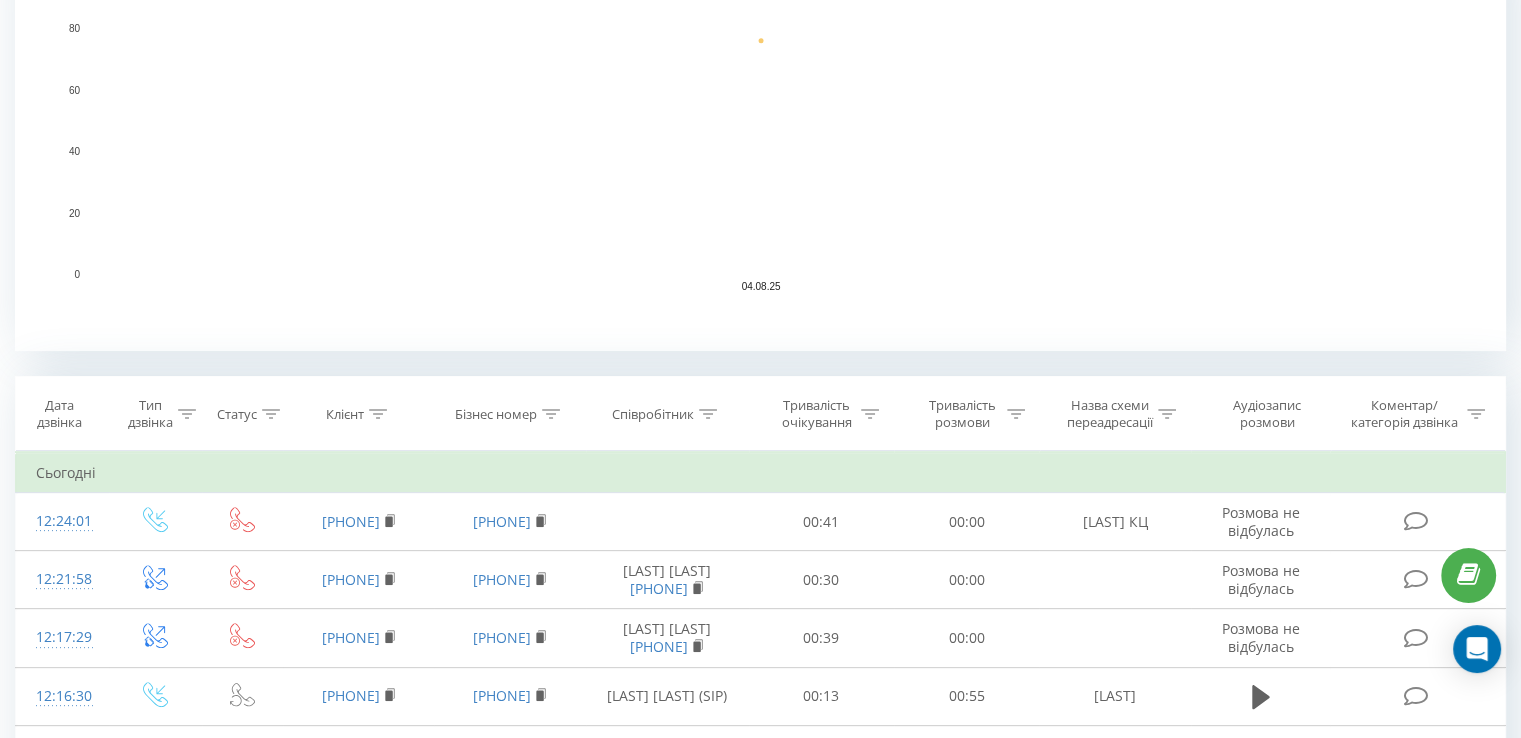 scroll, scrollTop: 580, scrollLeft: 0, axis: vertical 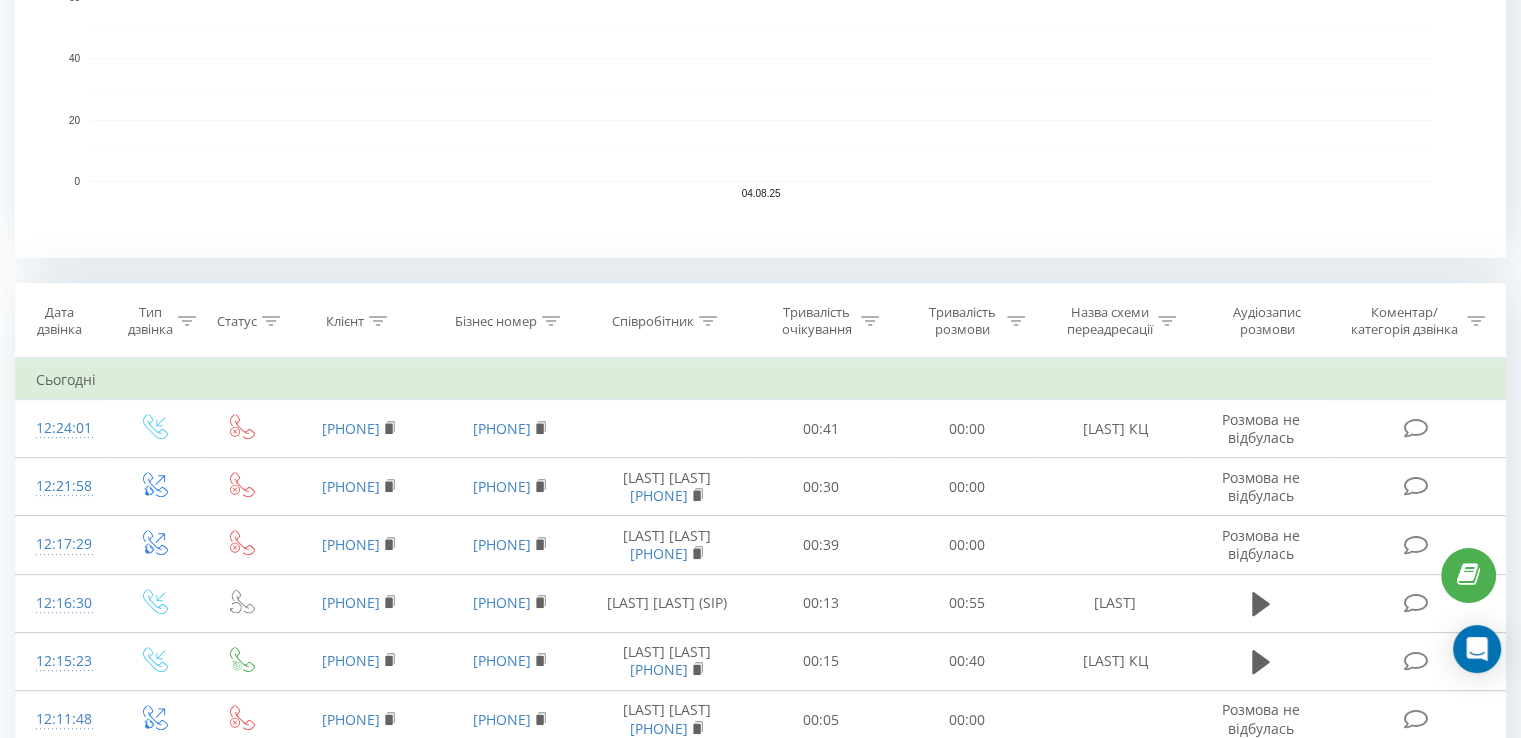 click 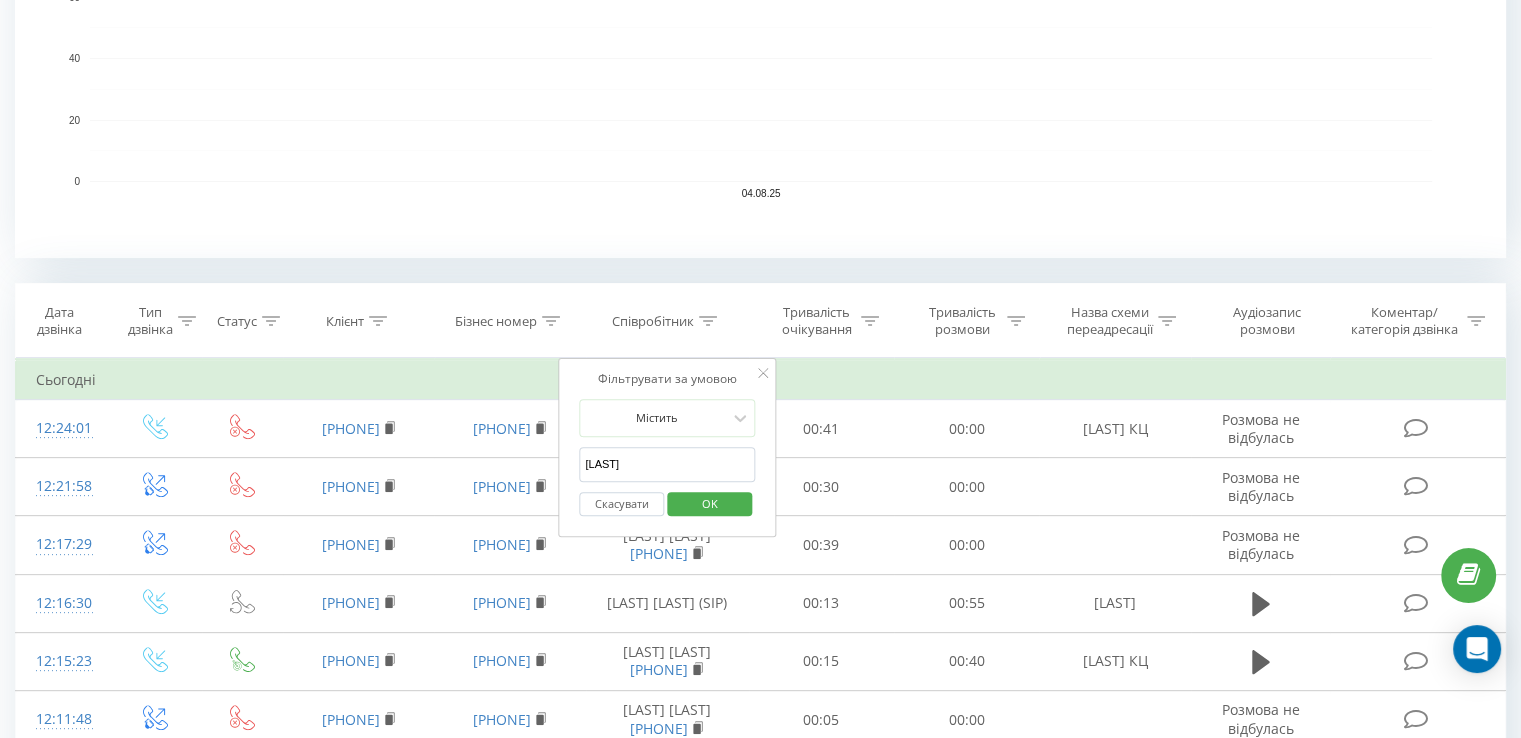 click on "[LAST]" at bounding box center [667, 464] 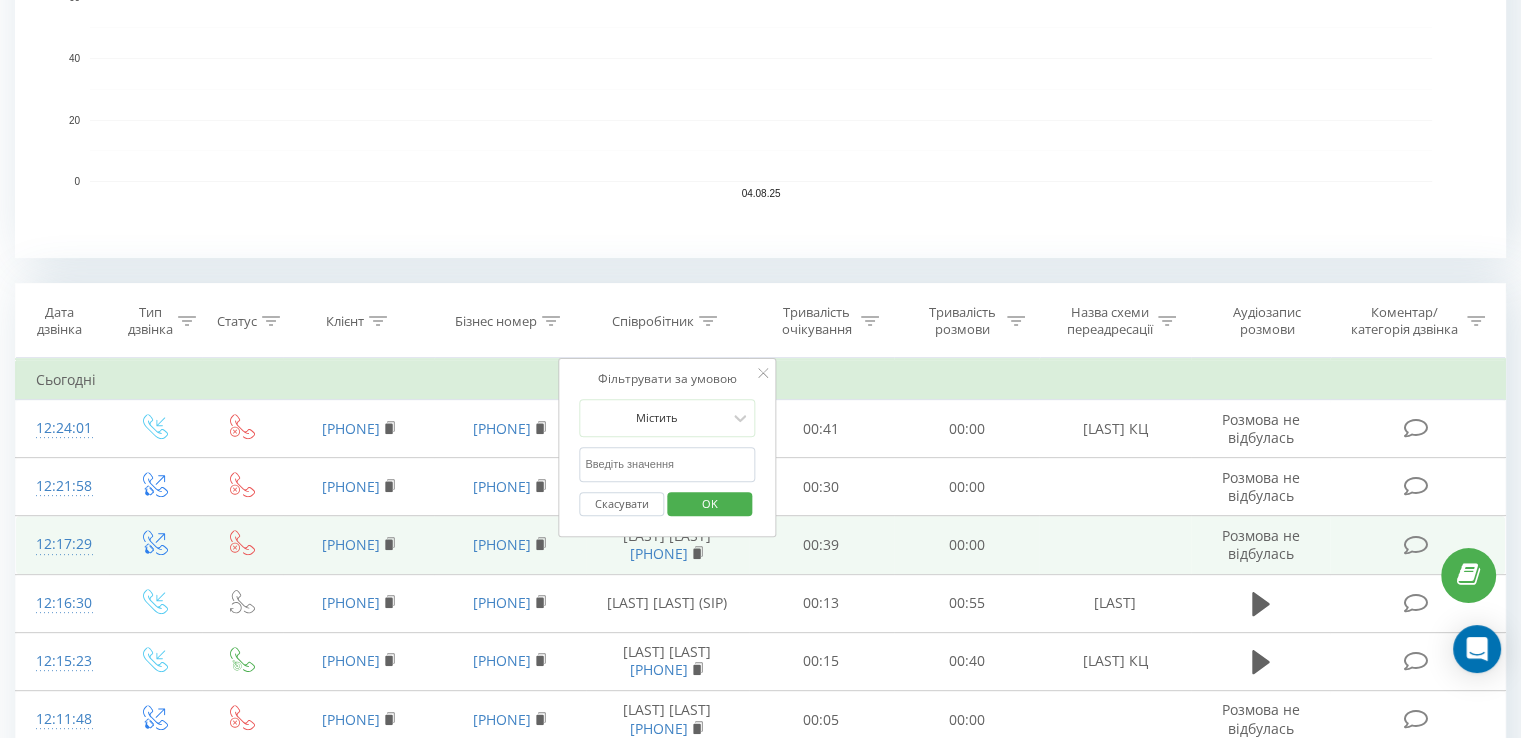 type on "[LAST]" 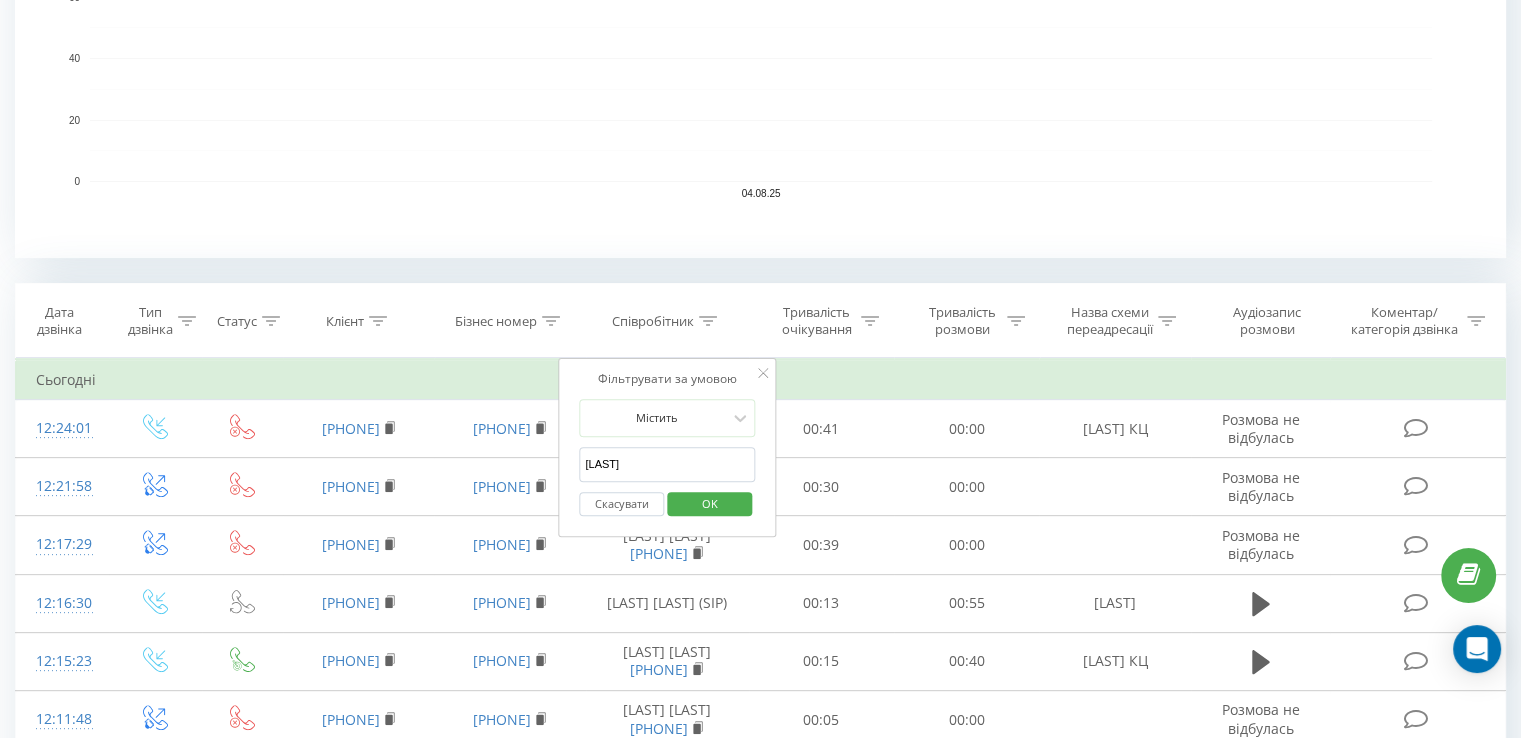 click on "OK" at bounding box center (710, 503) 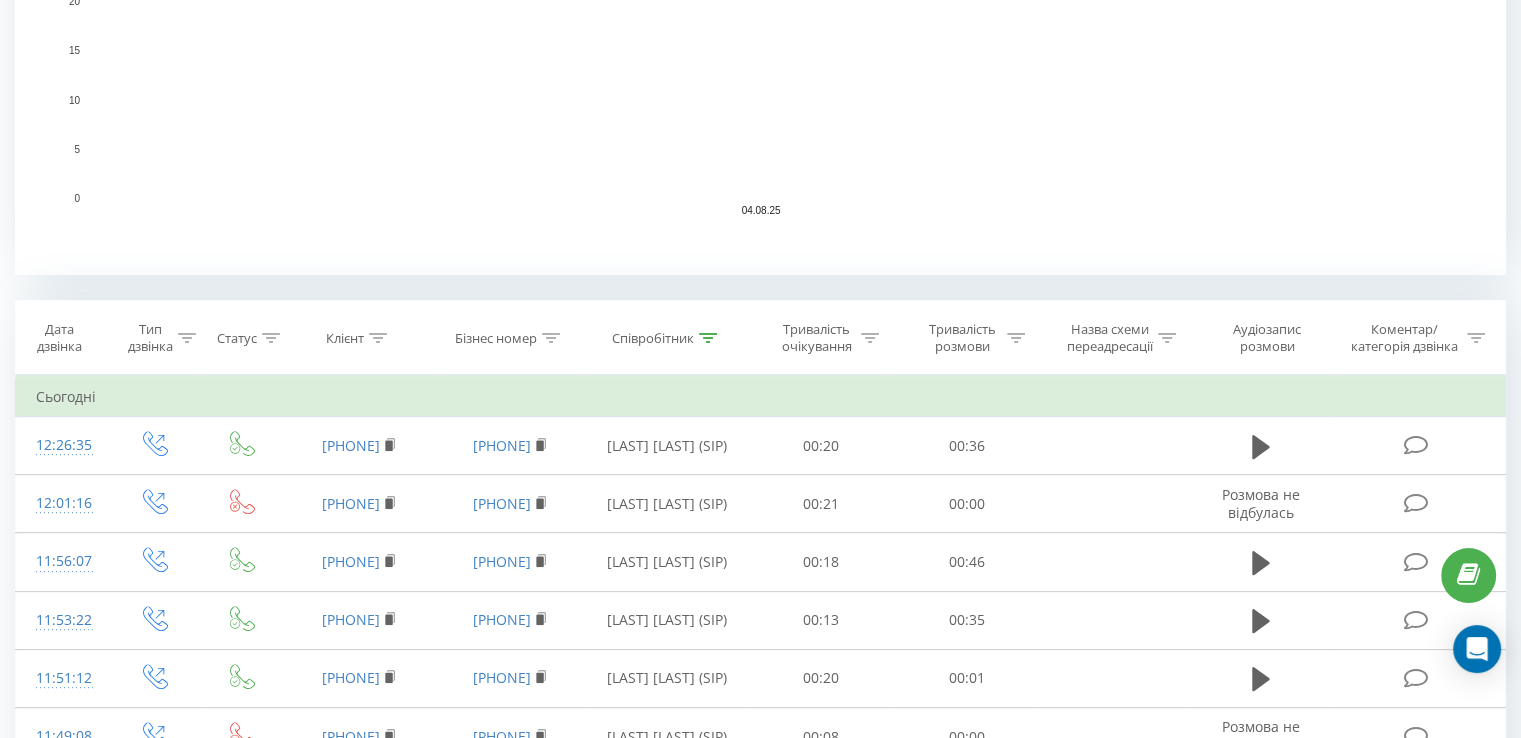 scroll, scrollTop: 560, scrollLeft: 0, axis: vertical 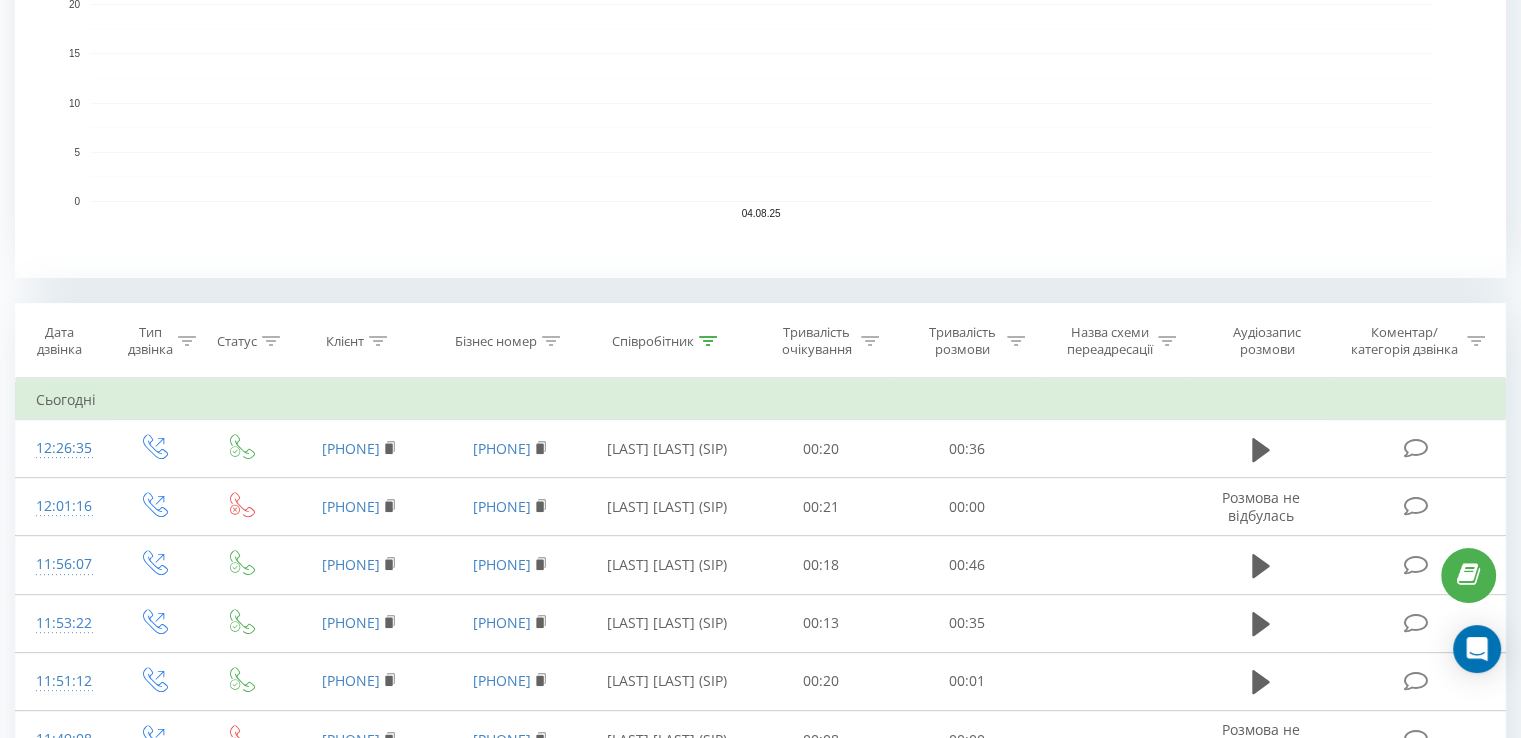 click 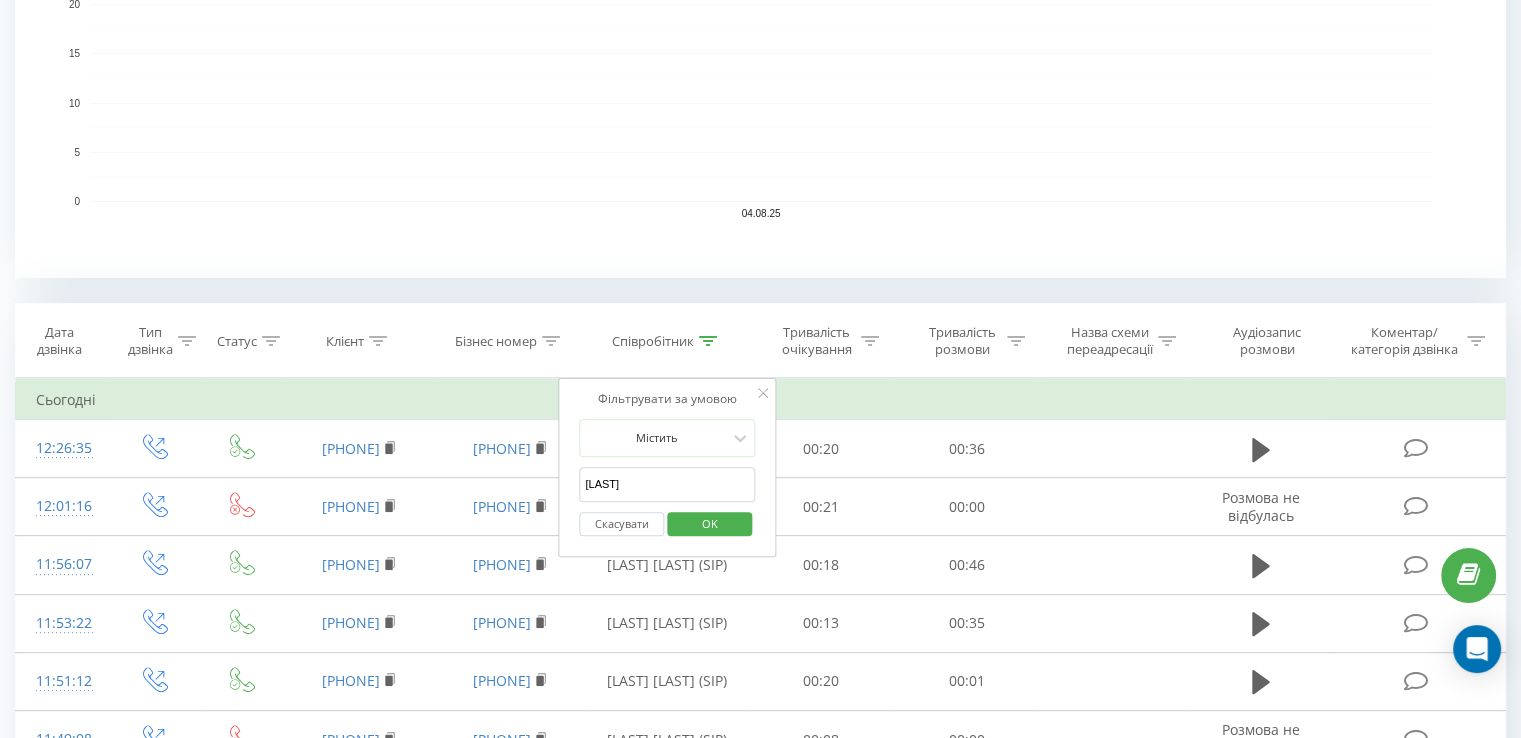 click on "Скасувати" at bounding box center [621, 524] 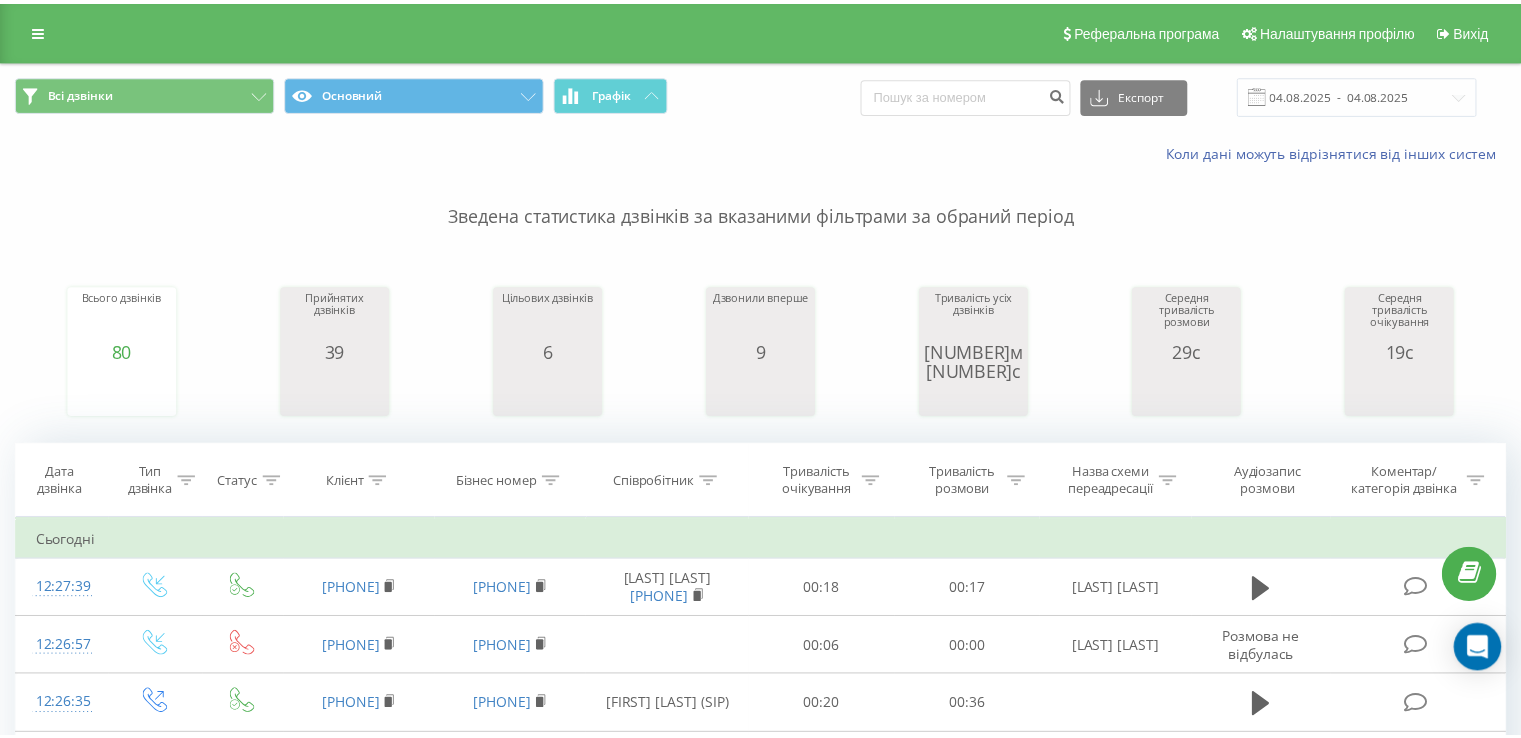 scroll, scrollTop: 0, scrollLeft: 0, axis: both 